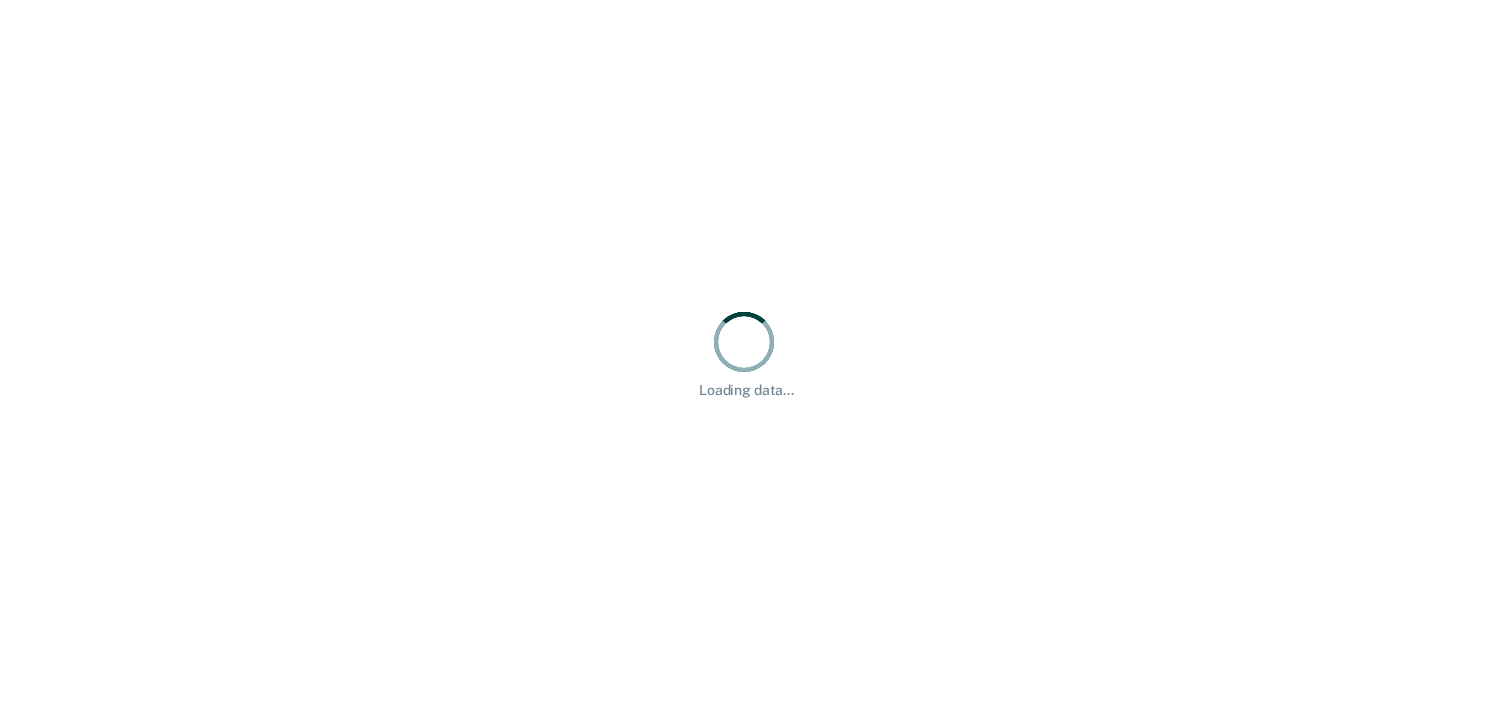 scroll, scrollTop: 0, scrollLeft: 0, axis: both 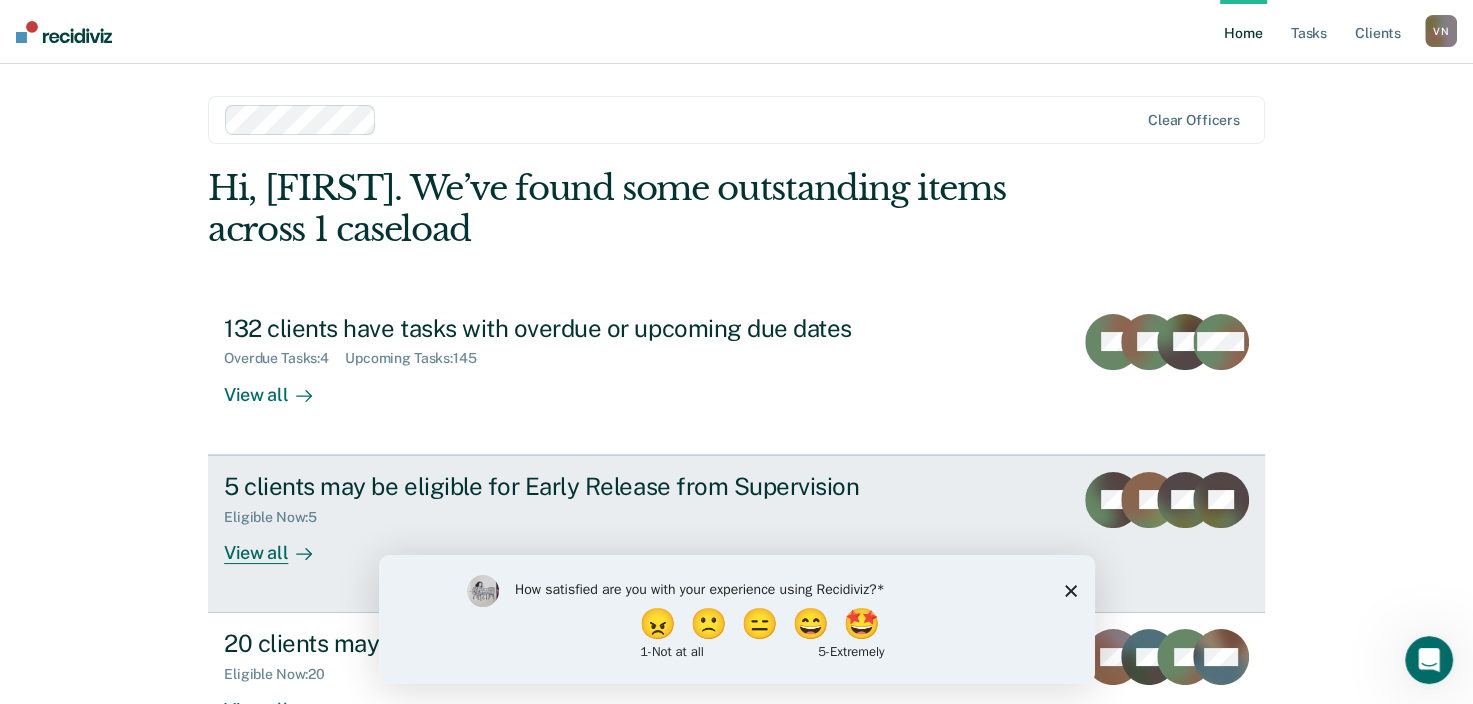 click on "5 clients may be eligible for Early Release from Supervision" at bounding box center (575, 486) 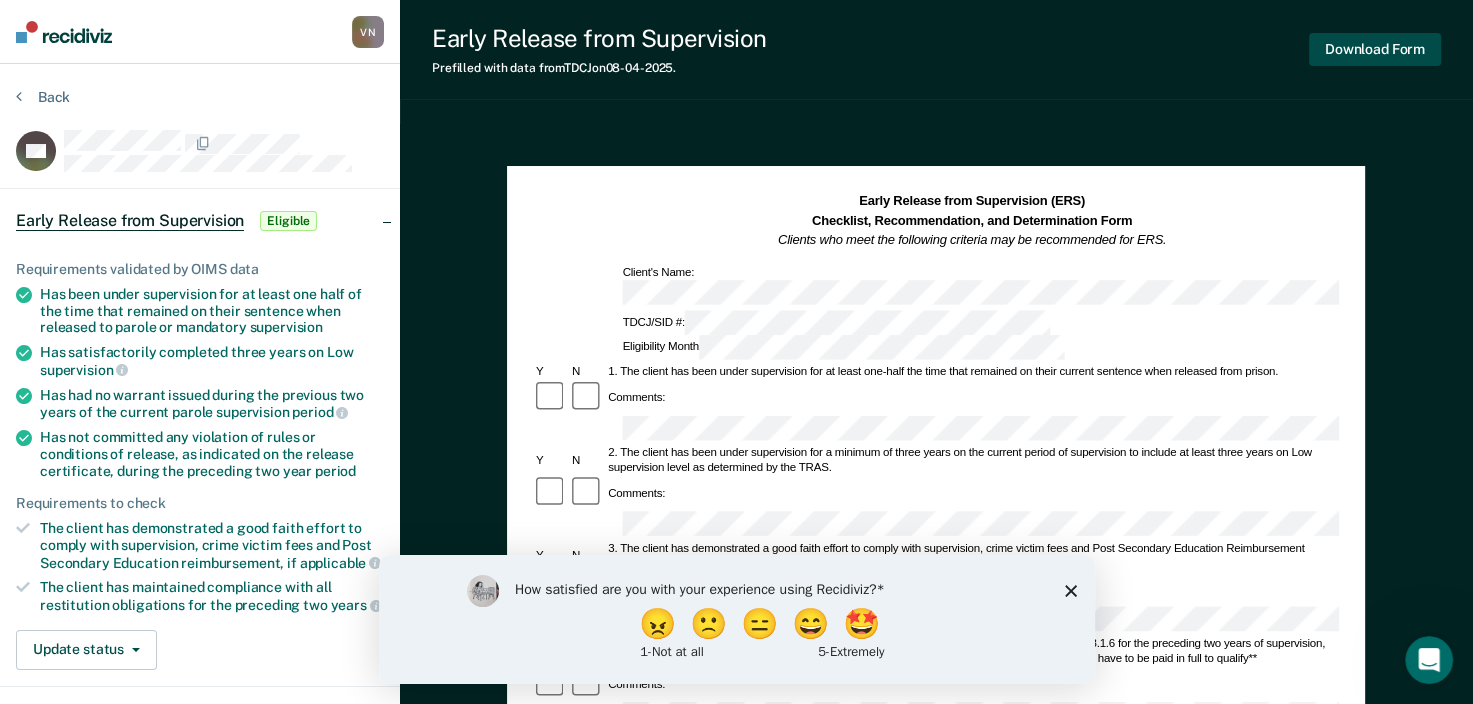 click on "Download Form" at bounding box center [1375, 49] 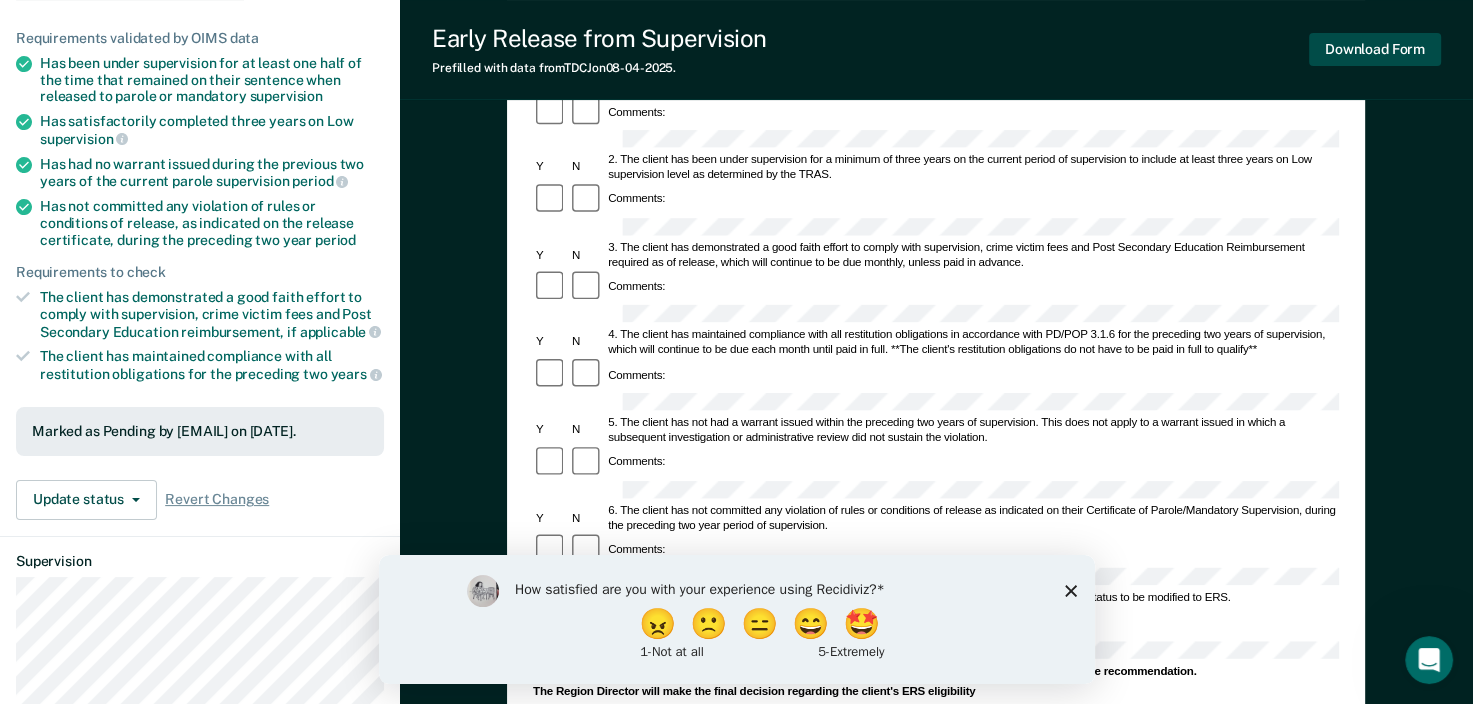 scroll, scrollTop: 232, scrollLeft: 0, axis: vertical 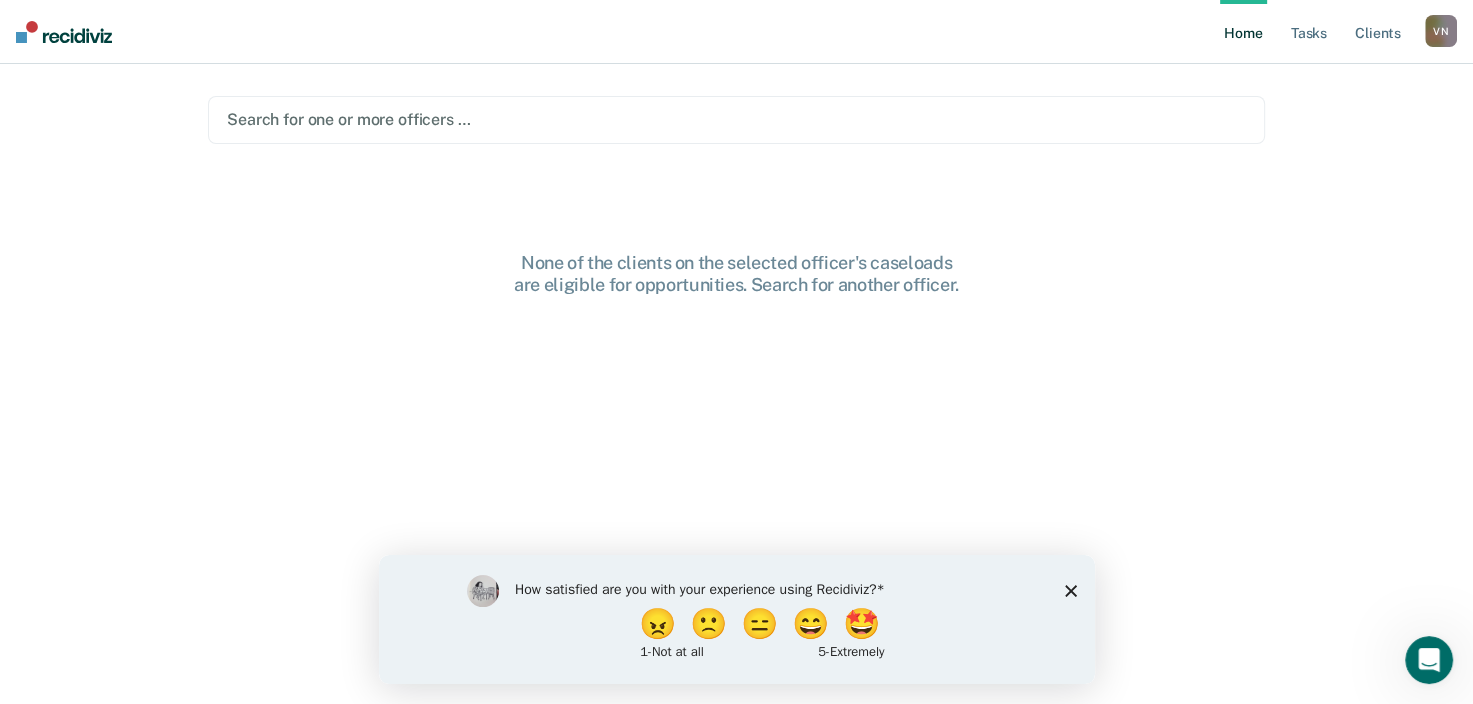 click 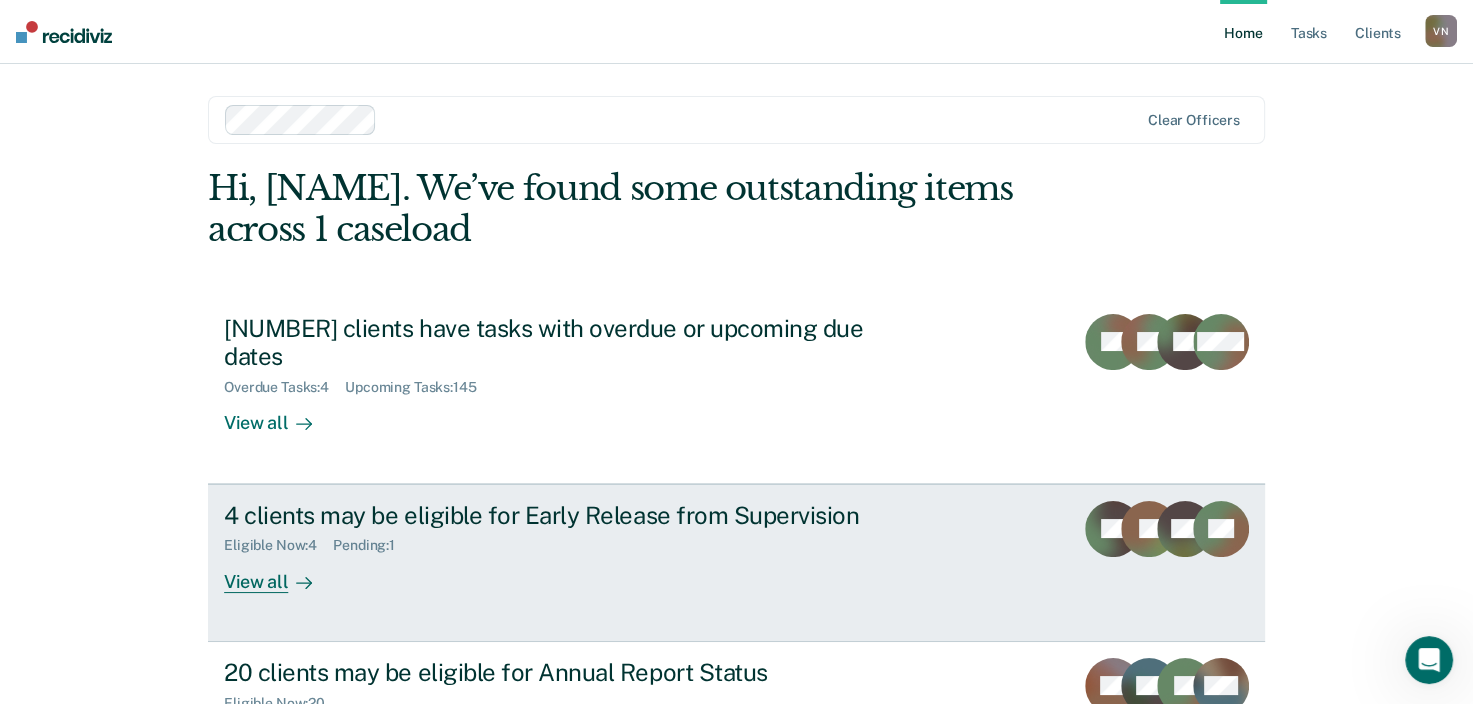 click on "View all" at bounding box center (280, 573) 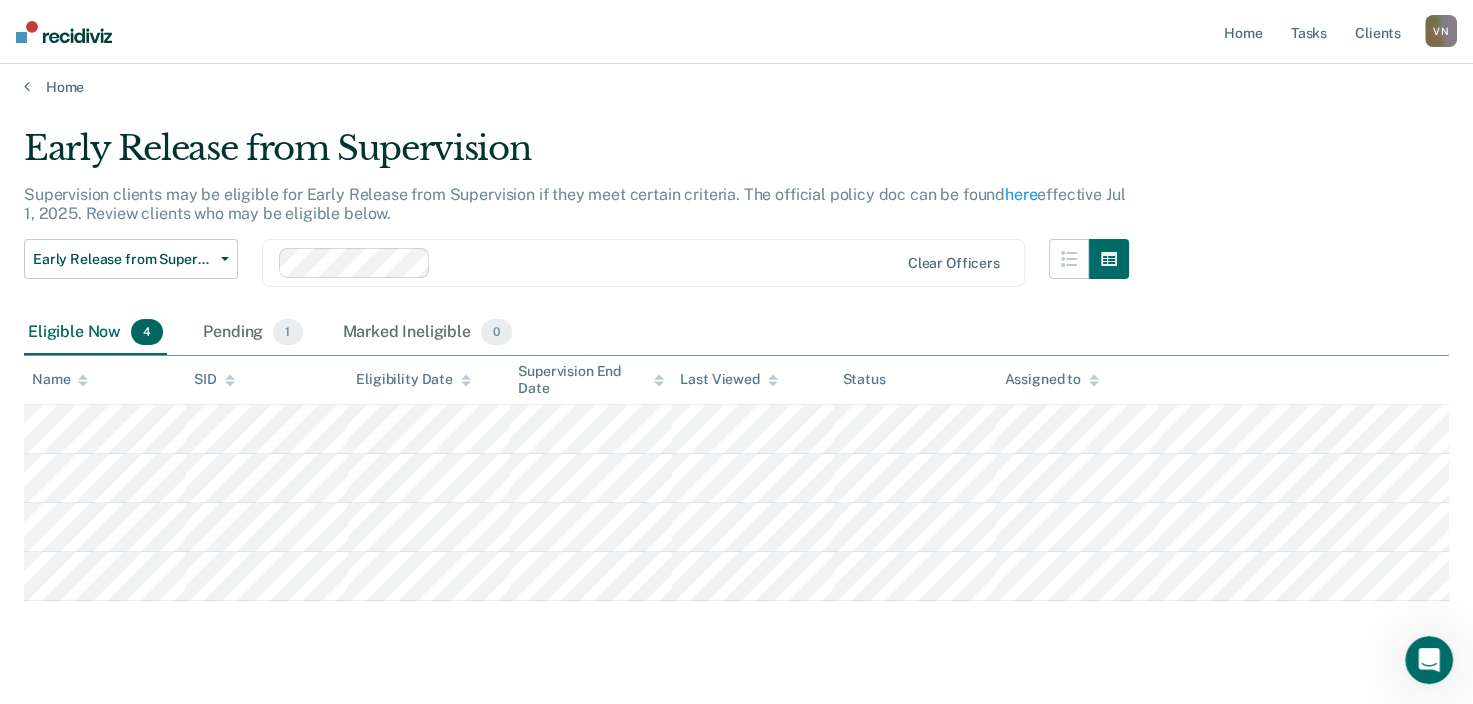 scroll, scrollTop: 48, scrollLeft: 0, axis: vertical 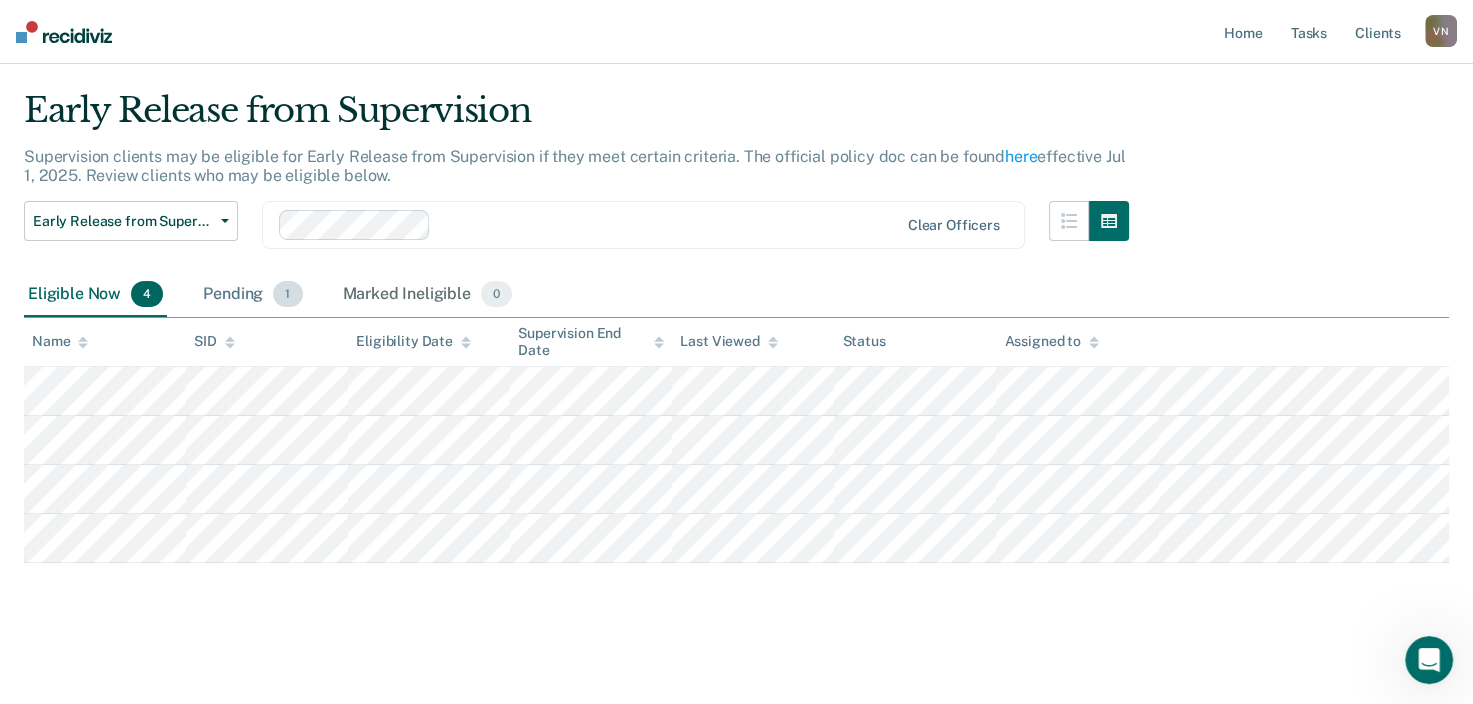 click on "1" at bounding box center [287, 294] 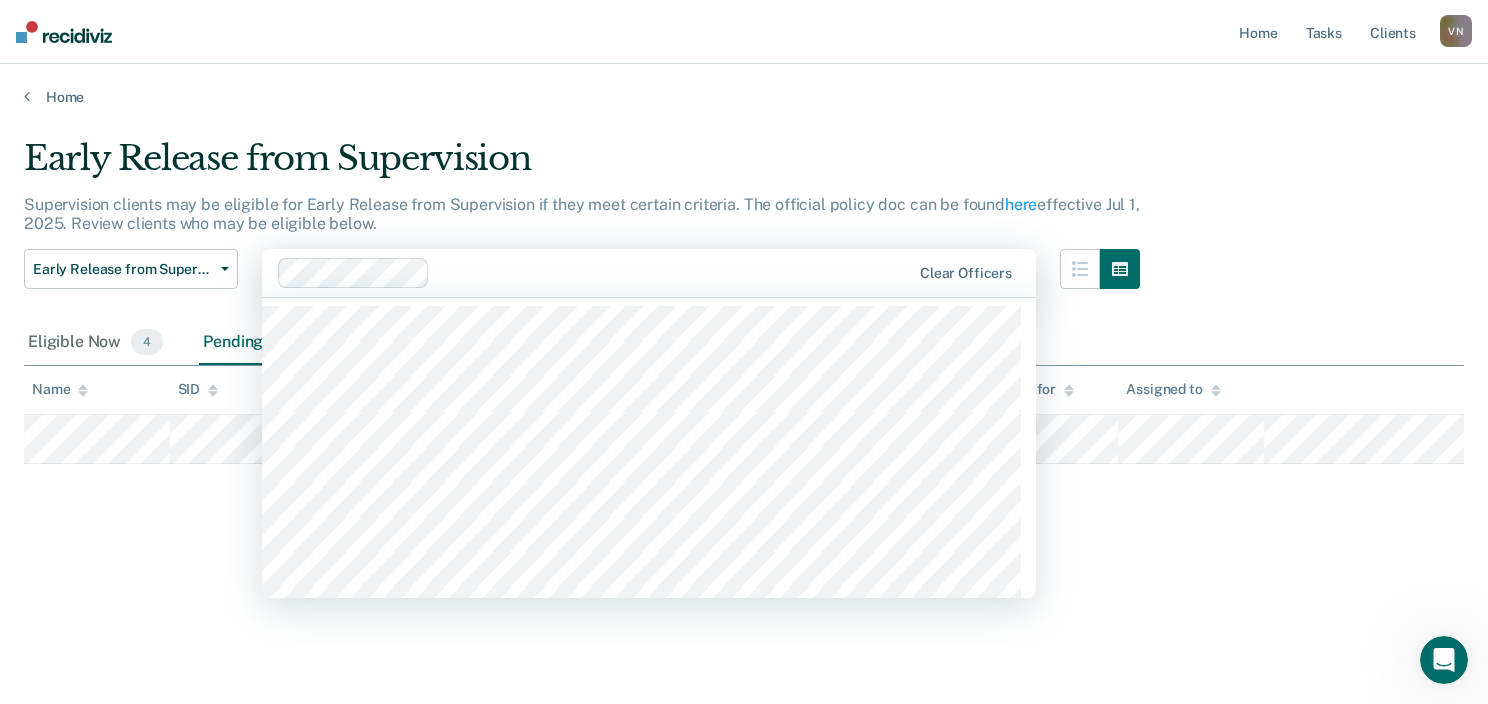 drag, startPoint x: 288, startPoint y: 288, endPoint x: 174, endPoint y: 512, distance: 251.34041 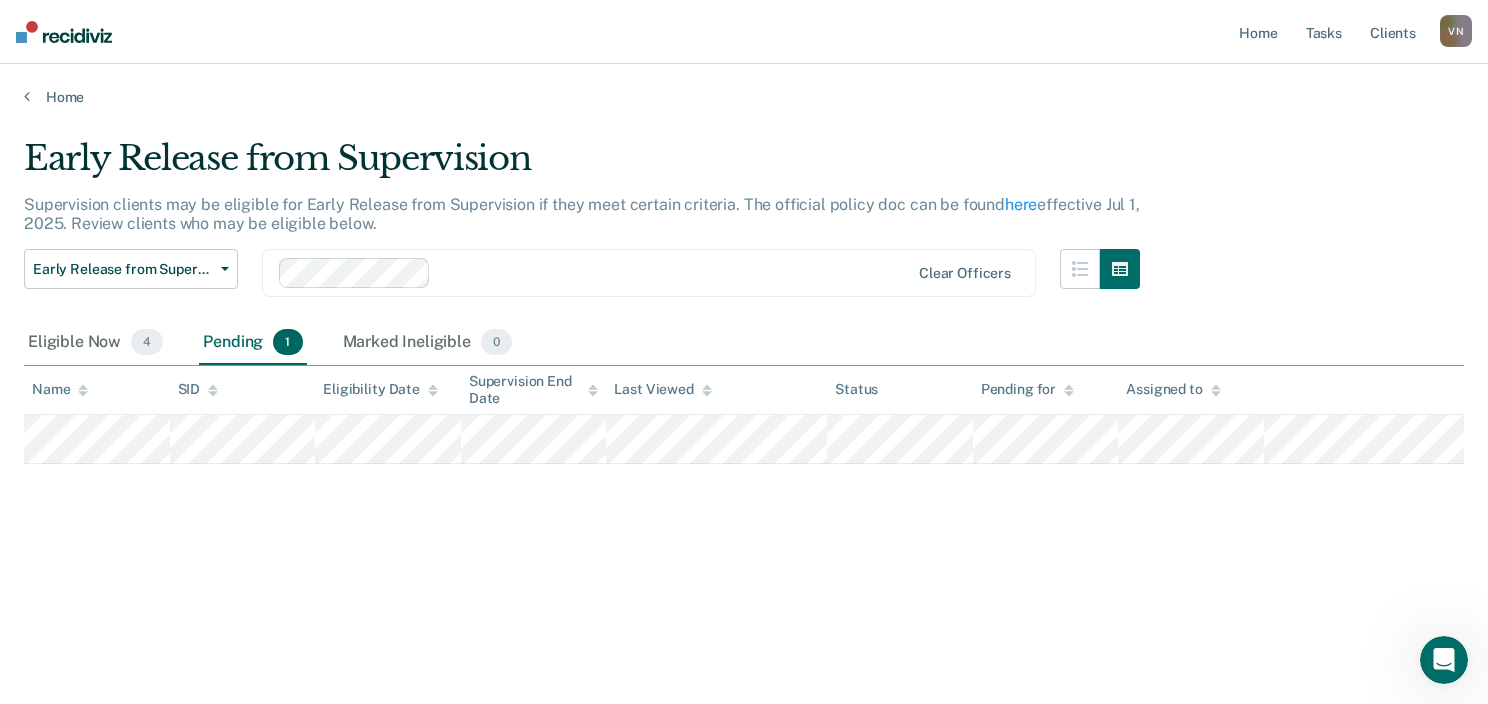 click on "Early Release from Supervision   Supervision clients may be eligible for Early Release from Supervision if they meet certain criteria. The official policy doc can be found  here  effective [DATE]. Review clients who may be eligible below. Early Release from Supervision Early Release from Supervision Annual Report Status Clear   officers Eligible Now [NUMBER] Pending [NUMBER] Marked Ineligible [NUMBER]
To pick up a draggable item, press the space bar.
While dragging, use the arrow keys to move the item.
Press space again to drop the item in its new position, or press escape to cancel.
Name SID Eligibility Date Supervision End Date Last Viewed Status Pending for Assigned to" at bounding box center [744, 346] 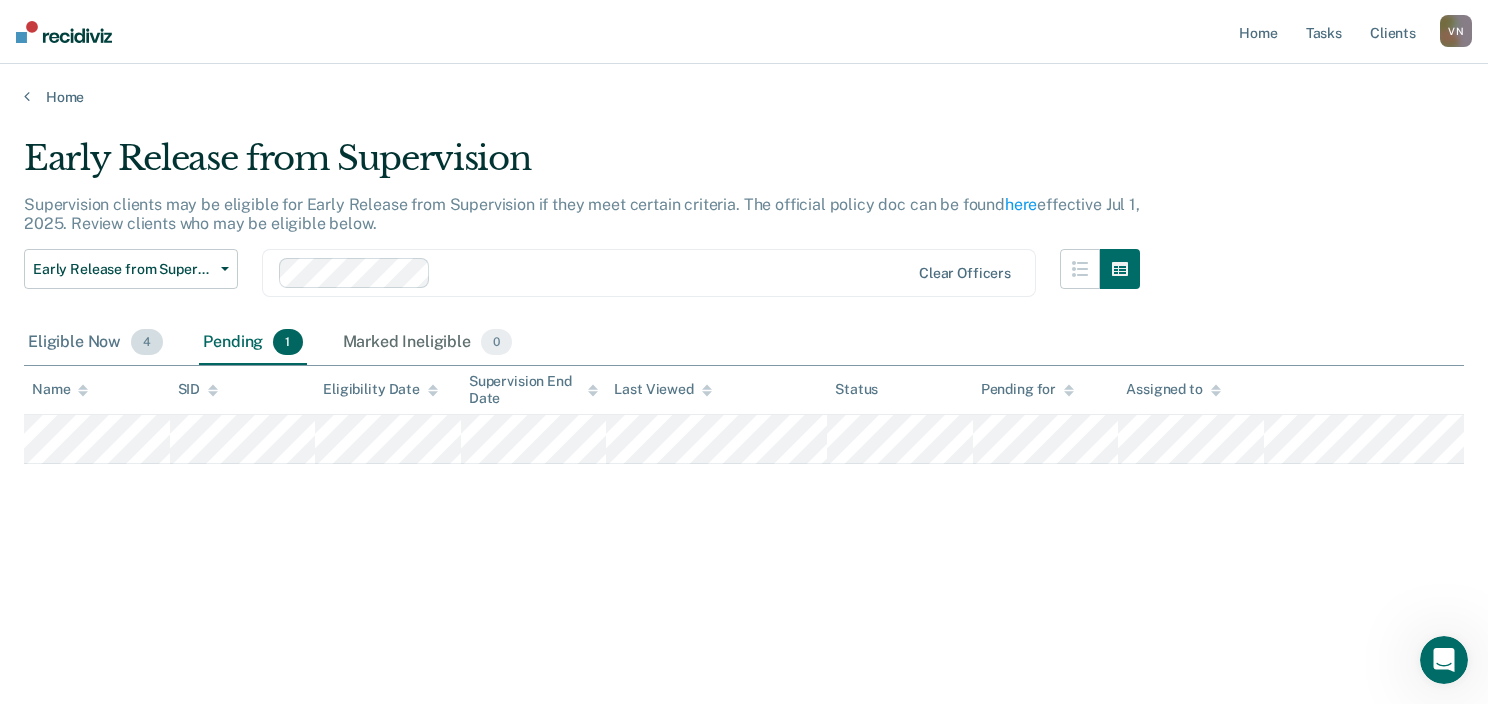 click on "4" at bounding box center (147, 342) 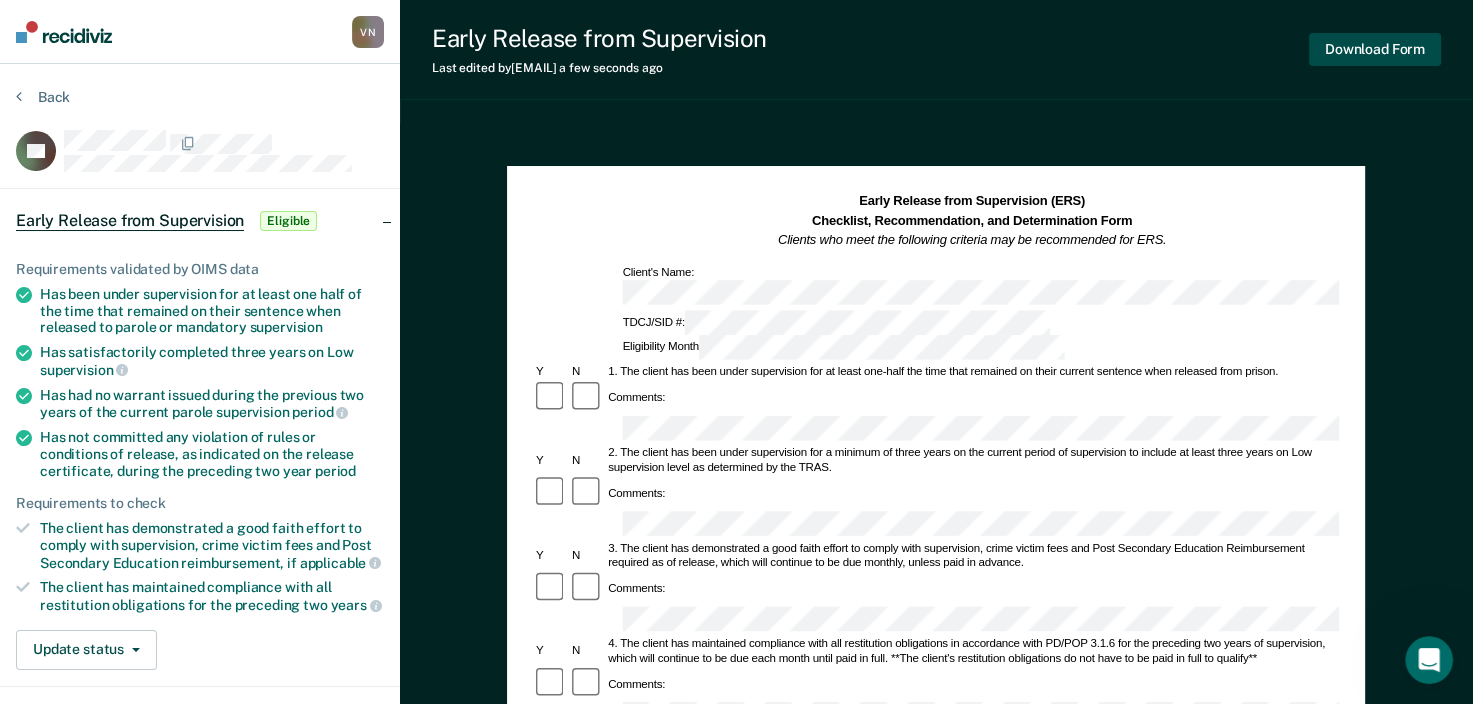click on "Download Form" at bounding box center [1375, 49] 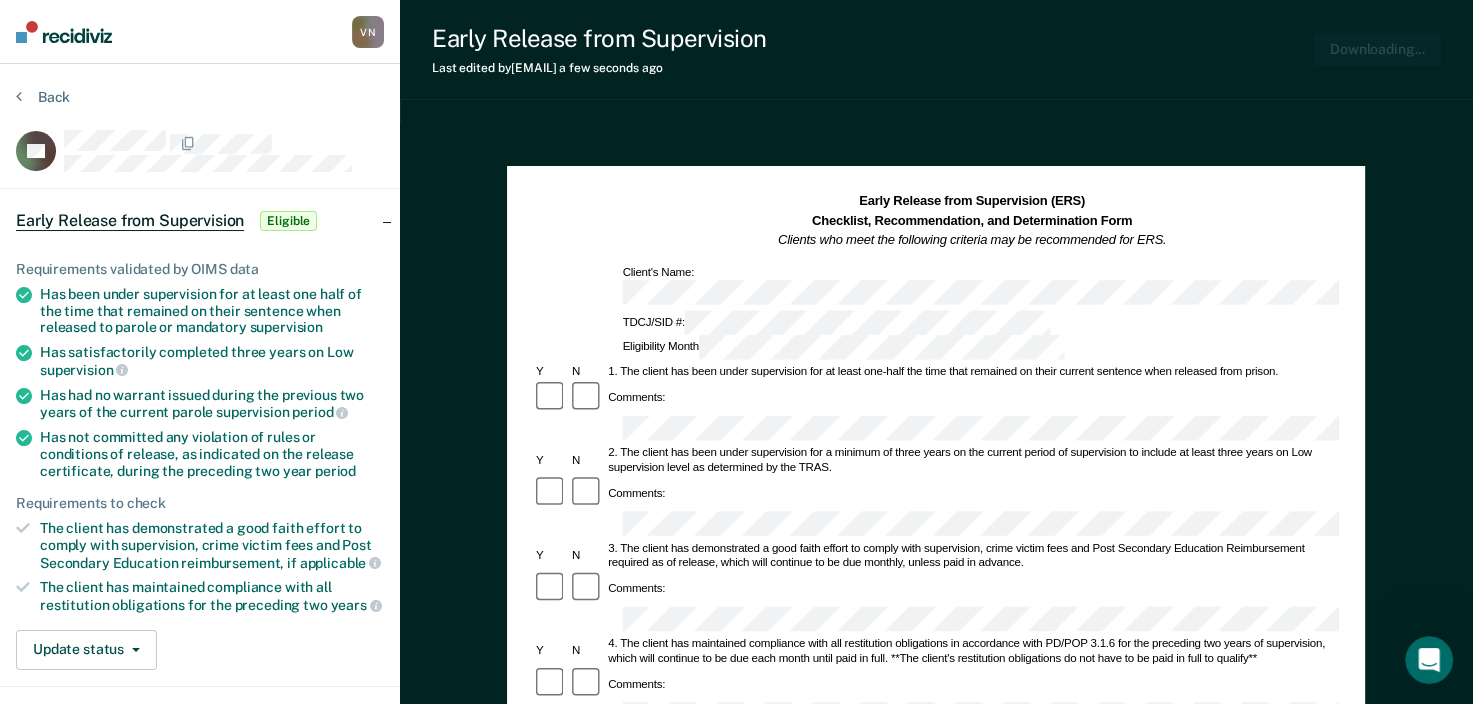 scroll, scrollTop: 0, scrollLeft: 0, axis: both 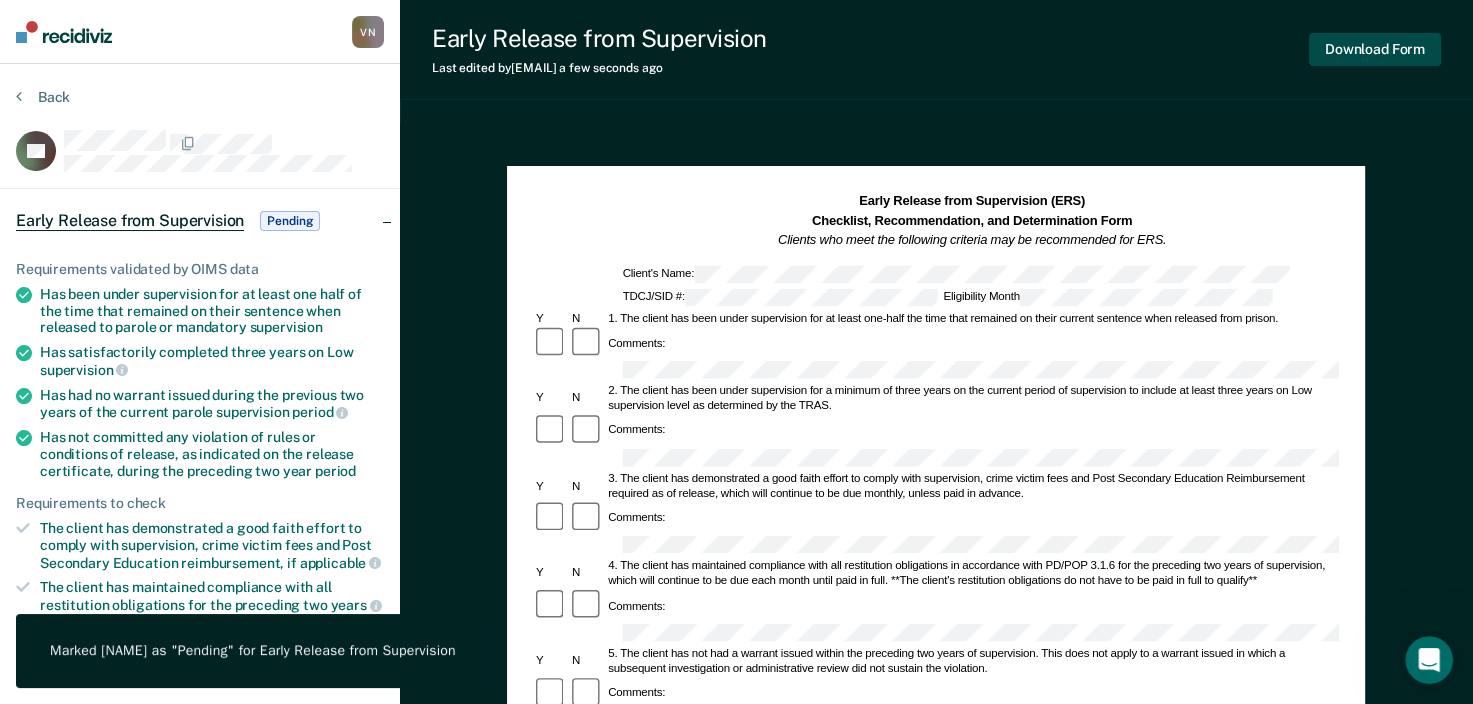 click on "Download Form" at bounding box center [1375, 49] 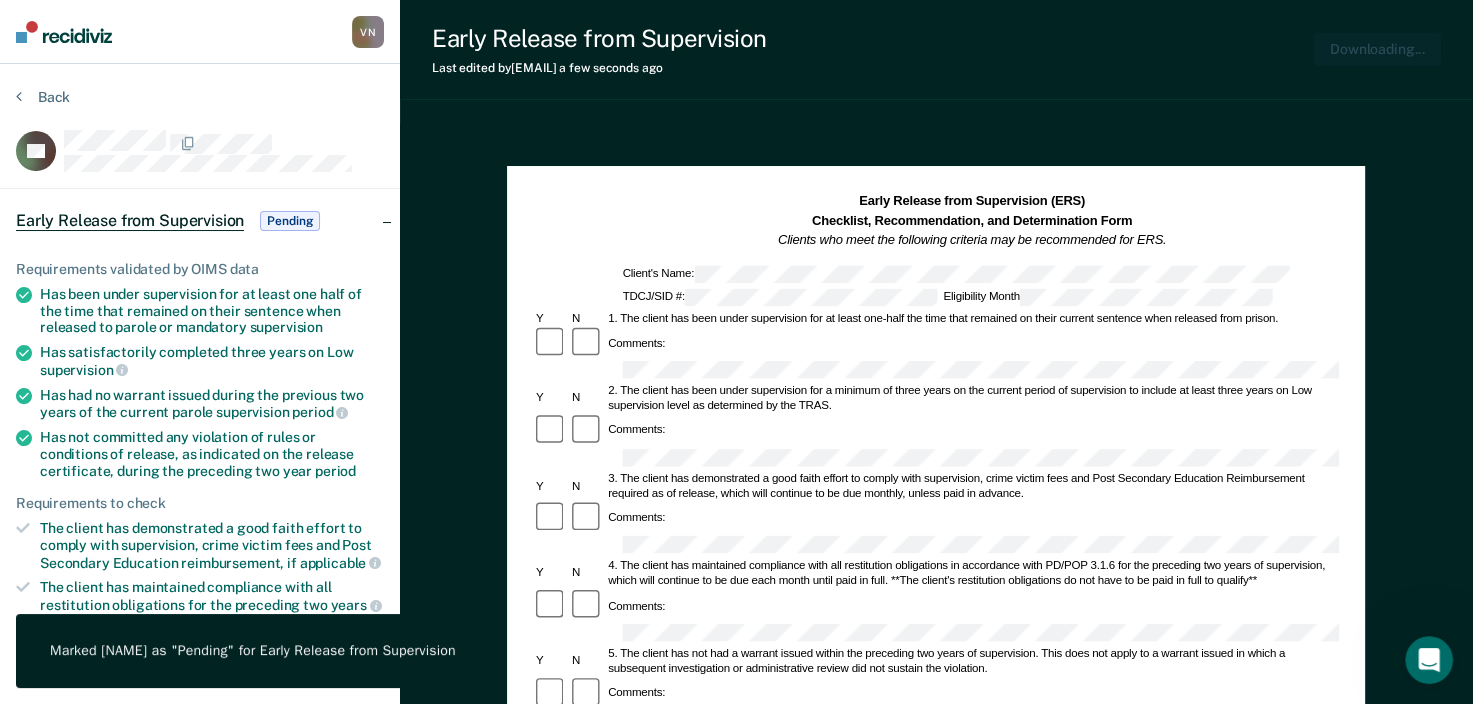 scroll, scrollTop: 0, scrollLeft: 0, axis: both 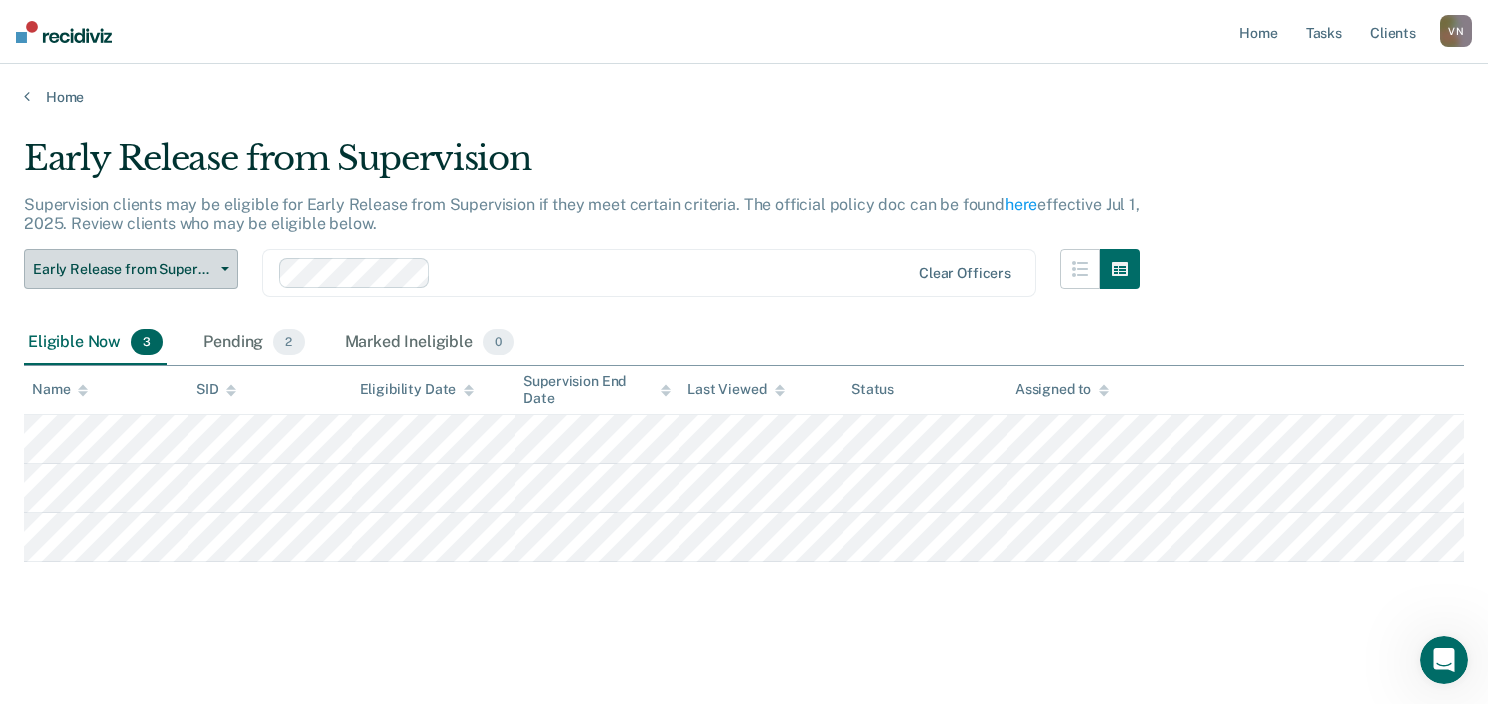 click on "Early Release from Supervision" at bounding box center (131, 269) 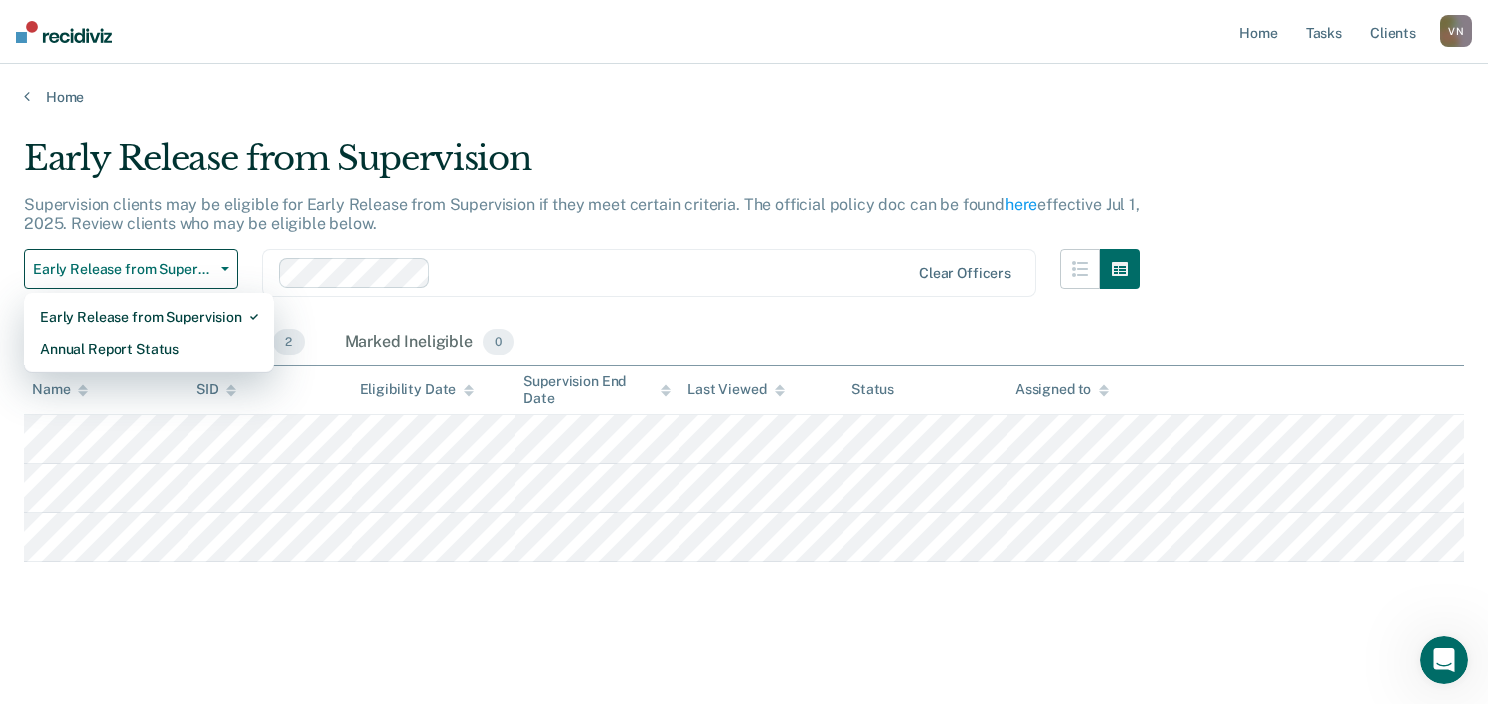 click on "Early Release from Supervision Early Release from Supervision Annual Report Status Clear   officers" at bounding box center (582, 285) 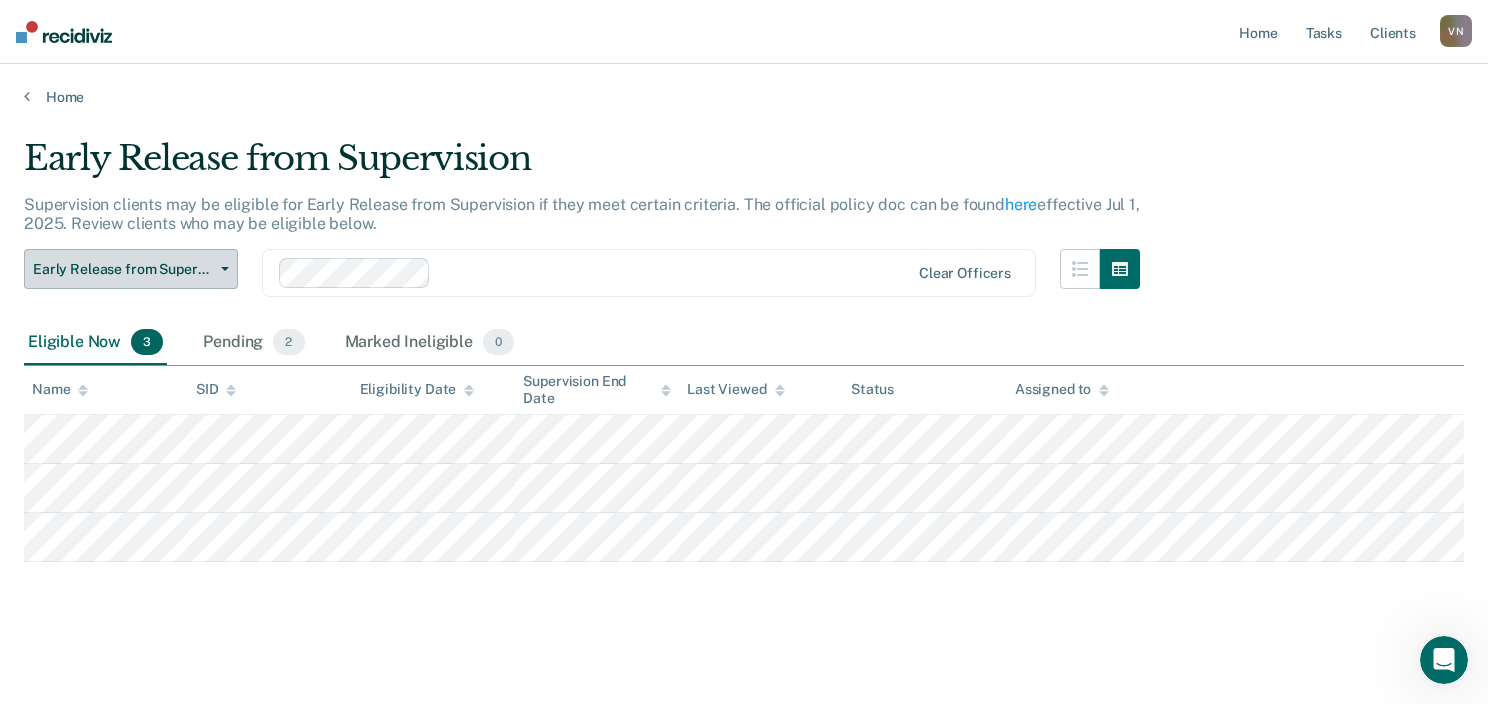 click at bounding box center [221, 269] 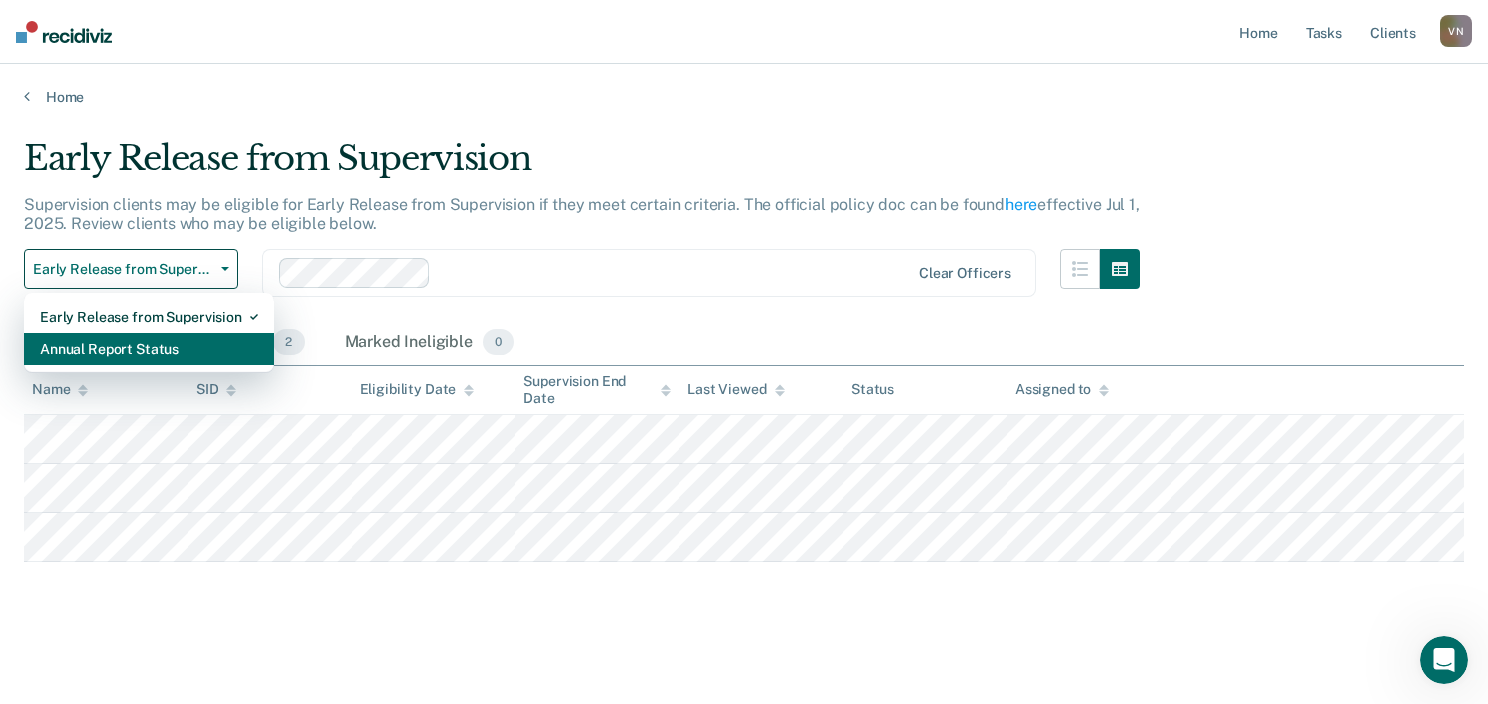 click on "Annual Report Status" at bounding box center (149, 349) 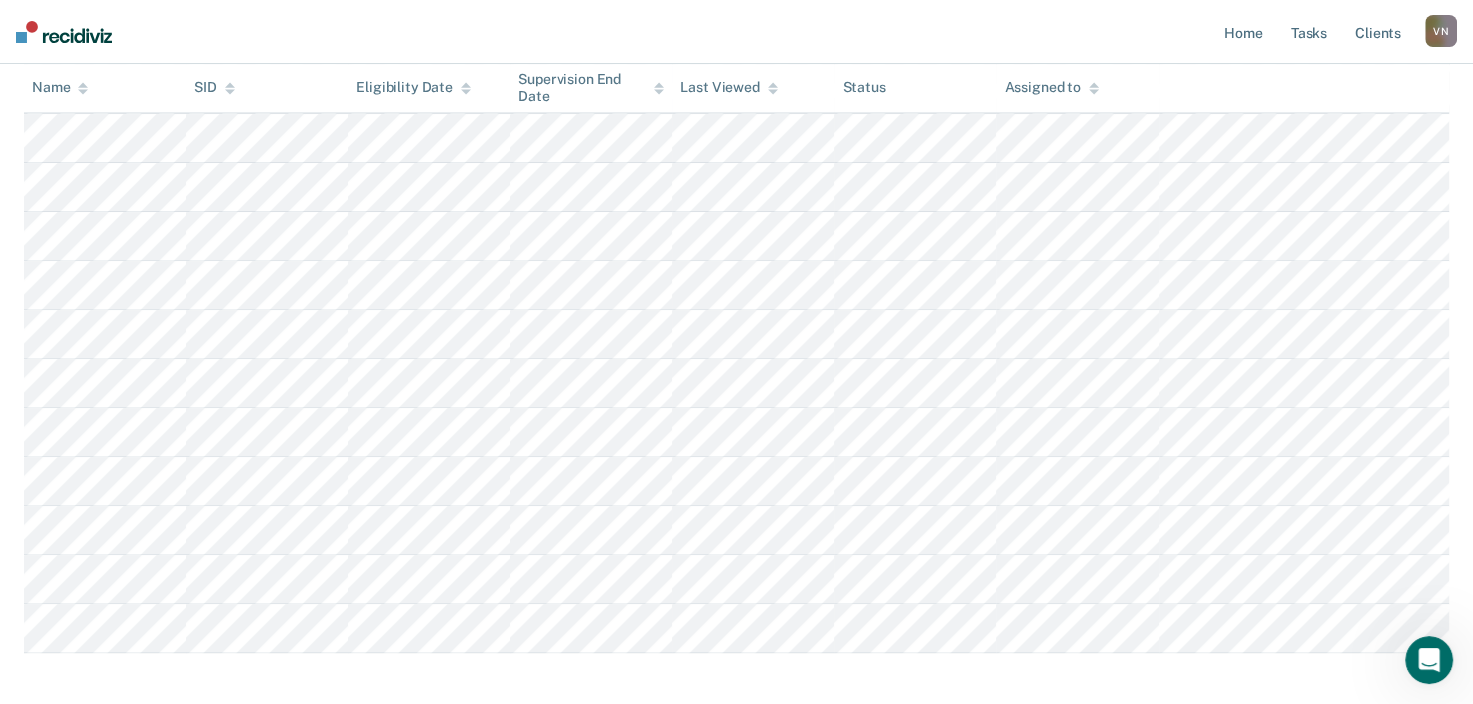 scroll, scrollTop: 784, scrollLeft: 0, axis: vertical 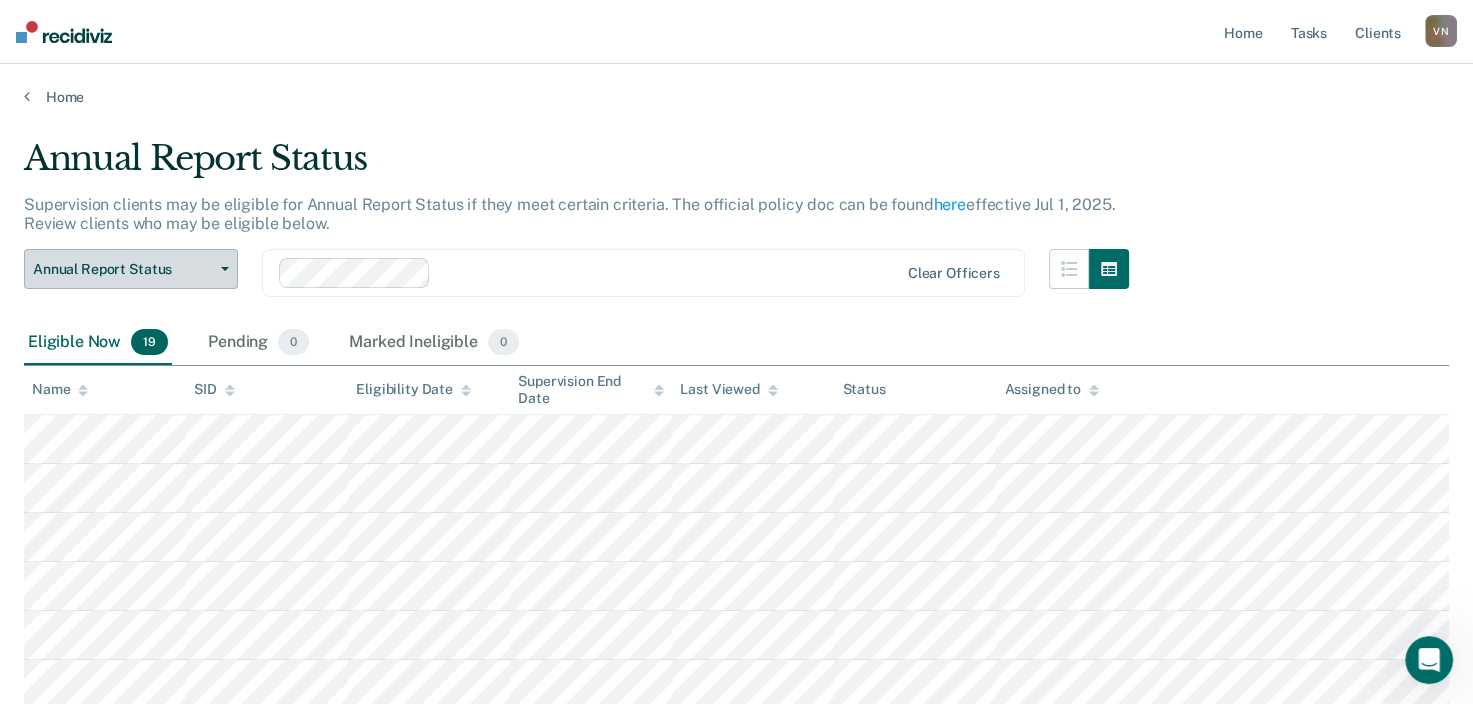 click on "Annual Report Status" at bounding box center (131, 269) 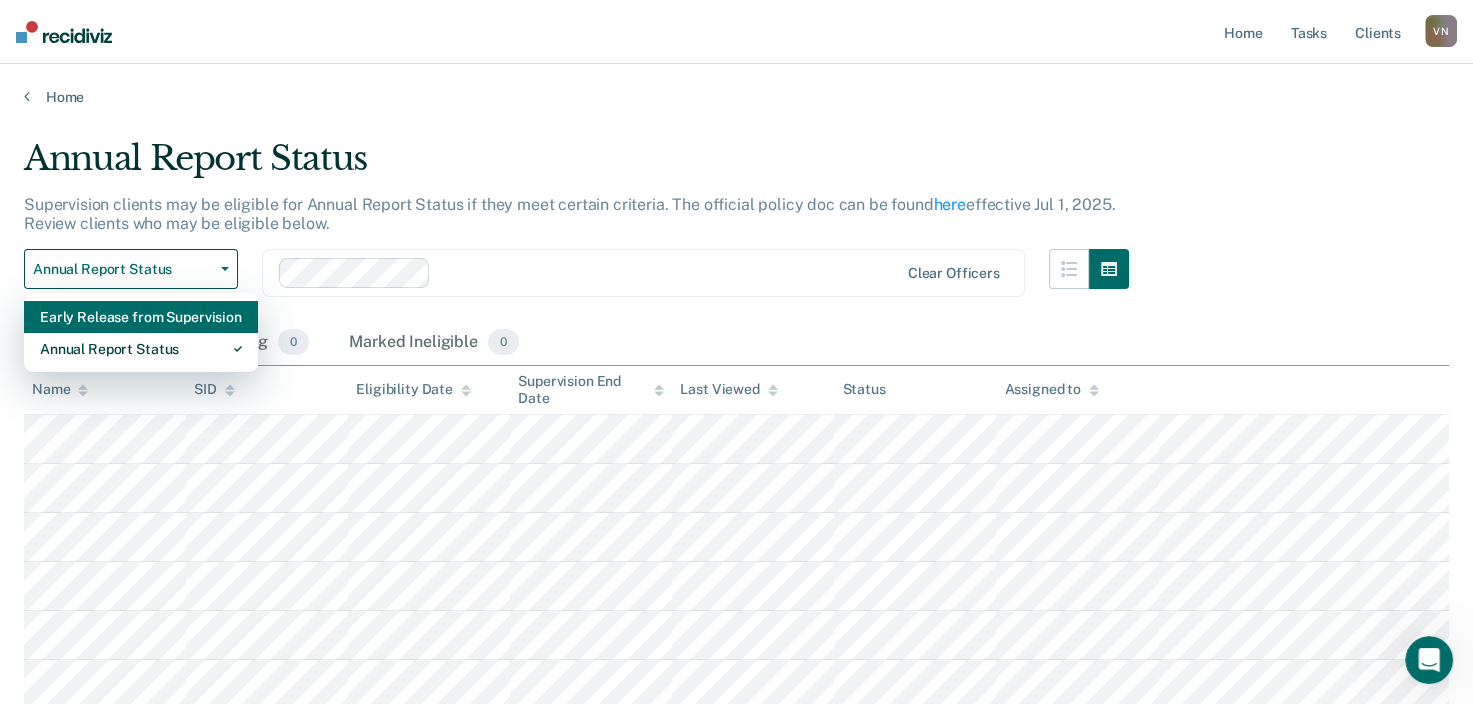 click on "Early Release from Supervision" at bounding box center [141, 317] 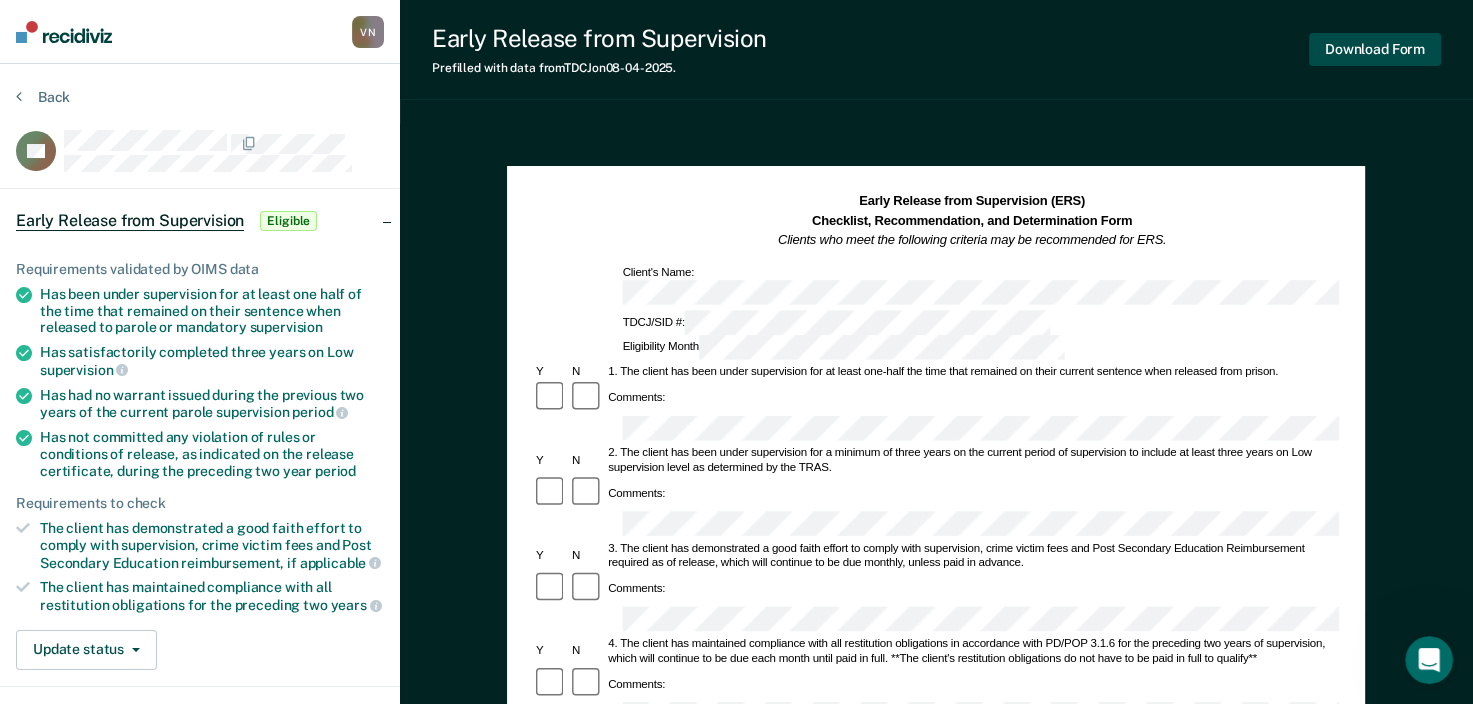 click on "Download Form" at bounding box center [1375, 49] 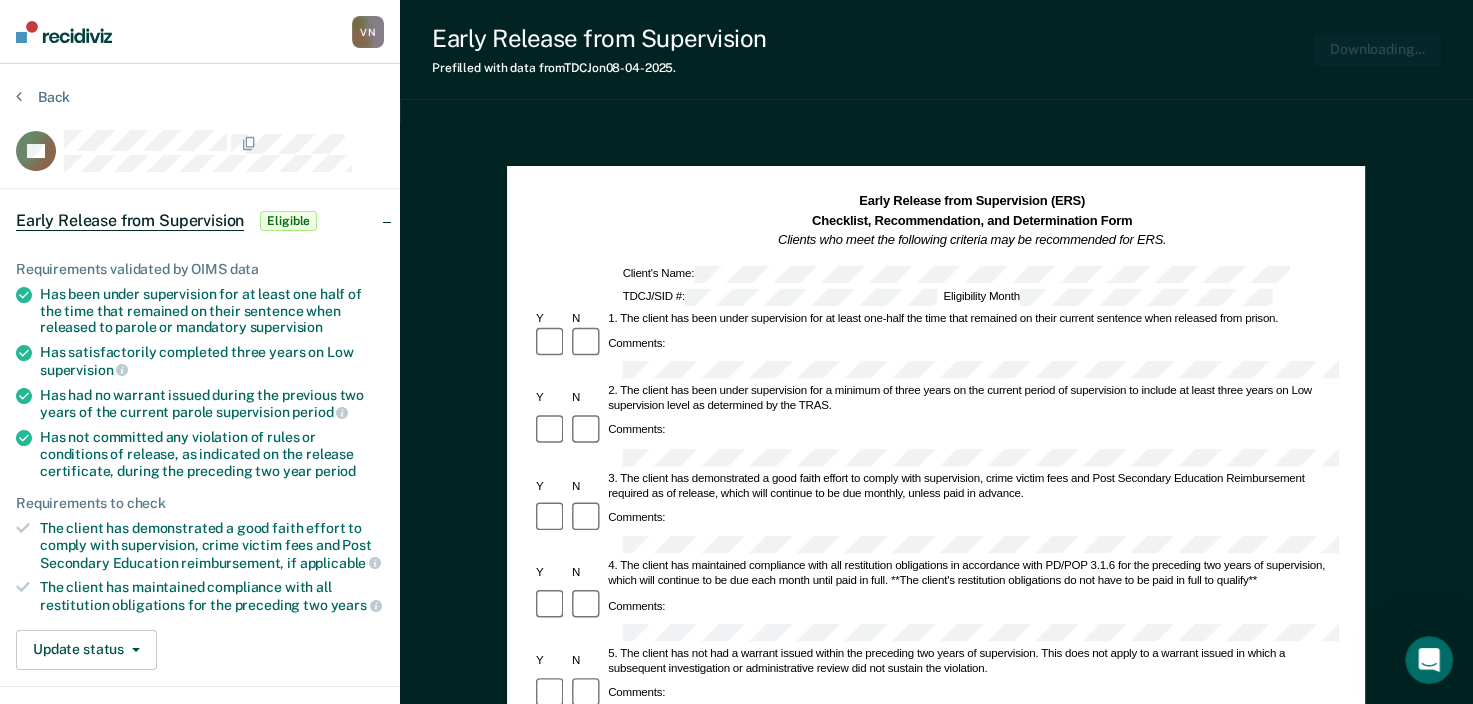 scroll, scrollTop: 0, scrollLeft: 0, axis: both 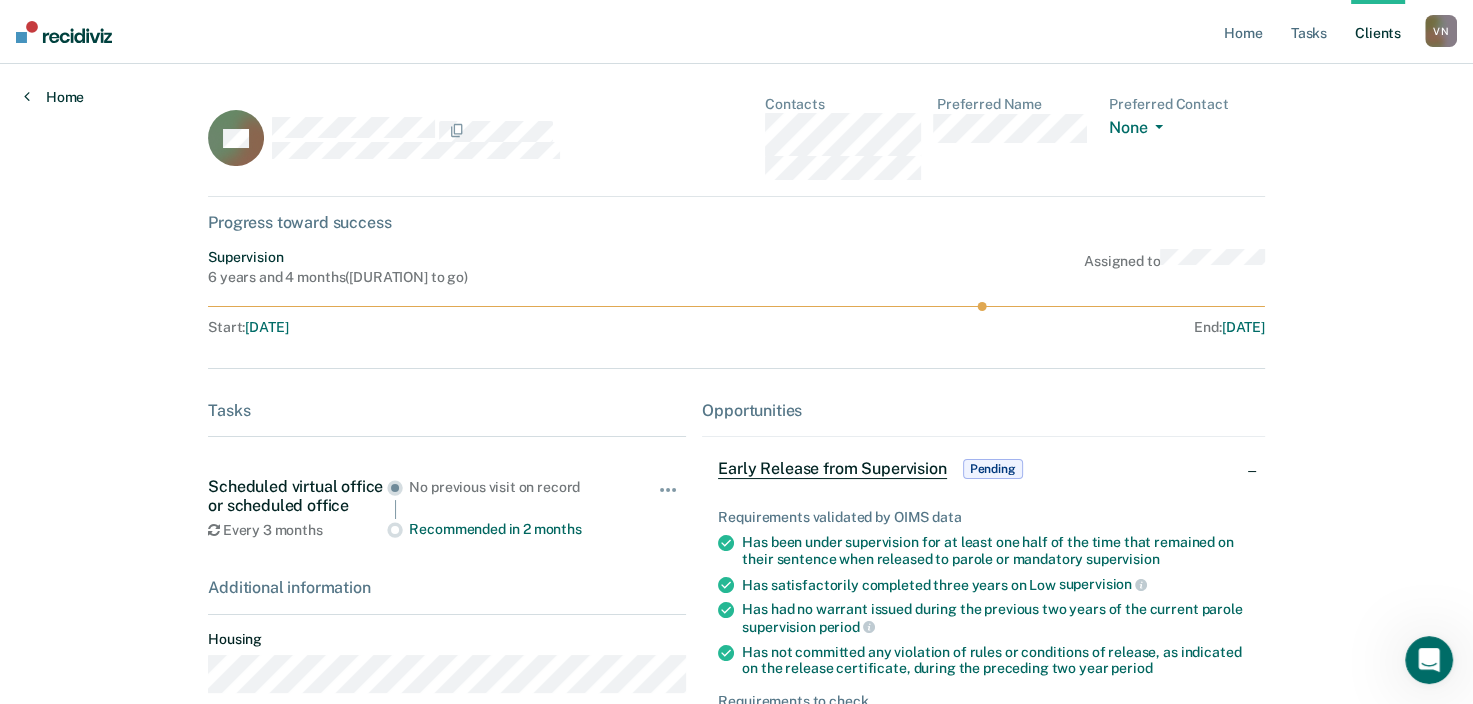 click on "Home" at bounding box center (54, 97) 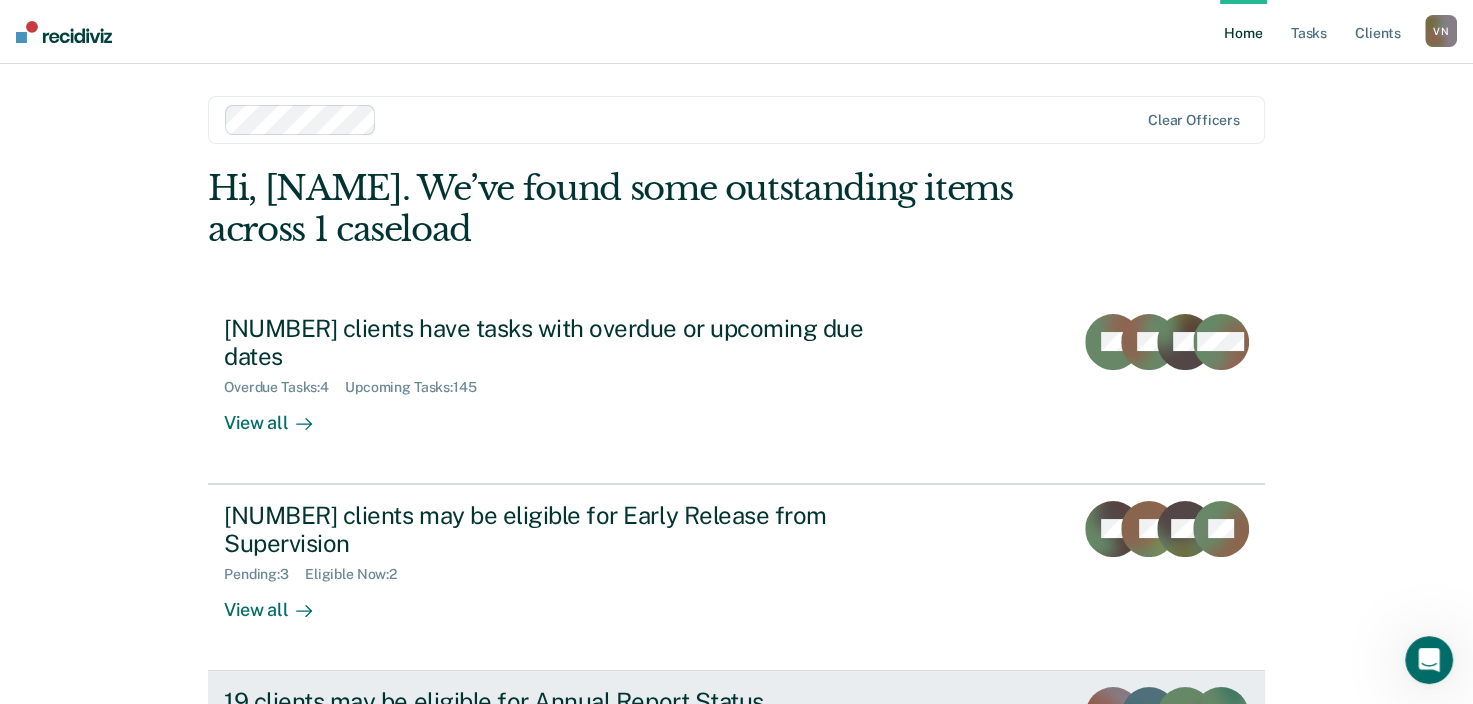 click on "19 clients may be eligible for Annual Report Status" at bounding box center (575, 701) 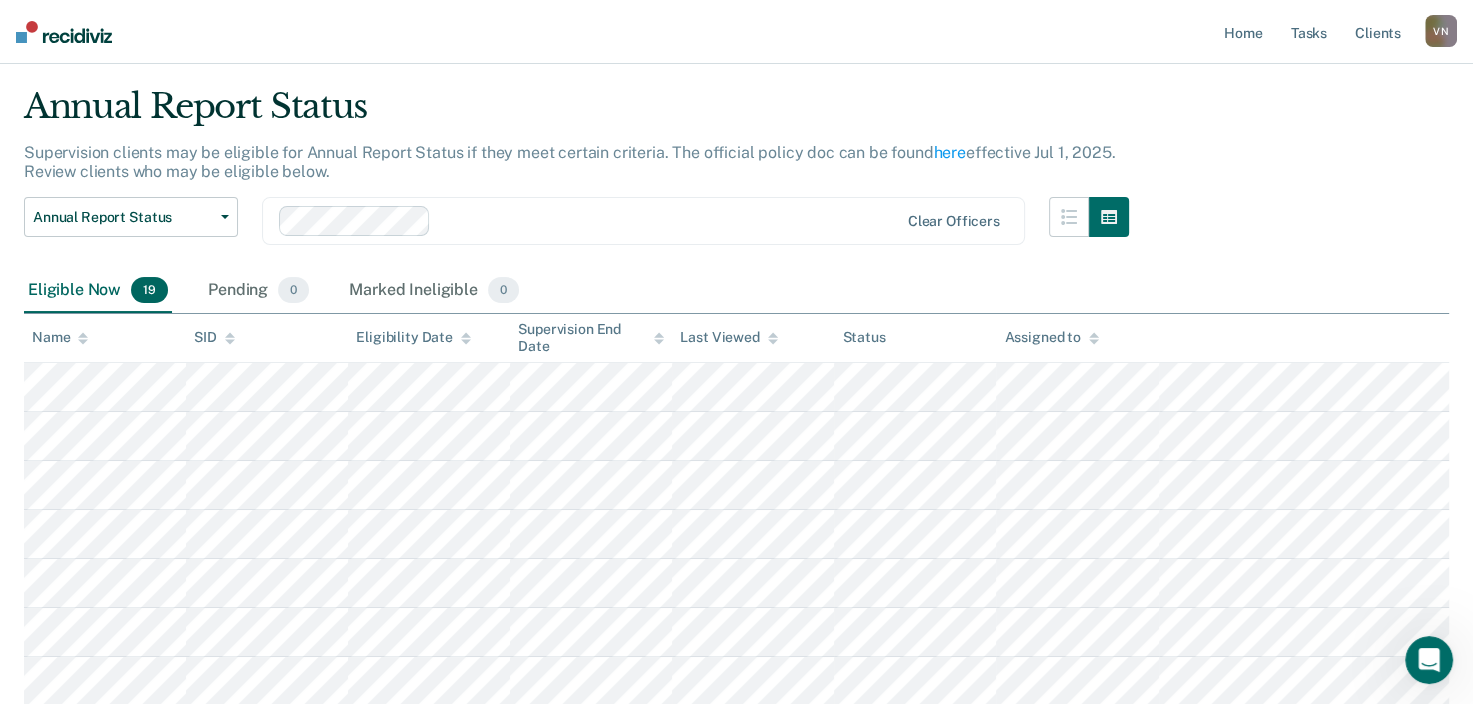 scroll, scrollTop: 60, scrollLeft: 0, axis: vertical 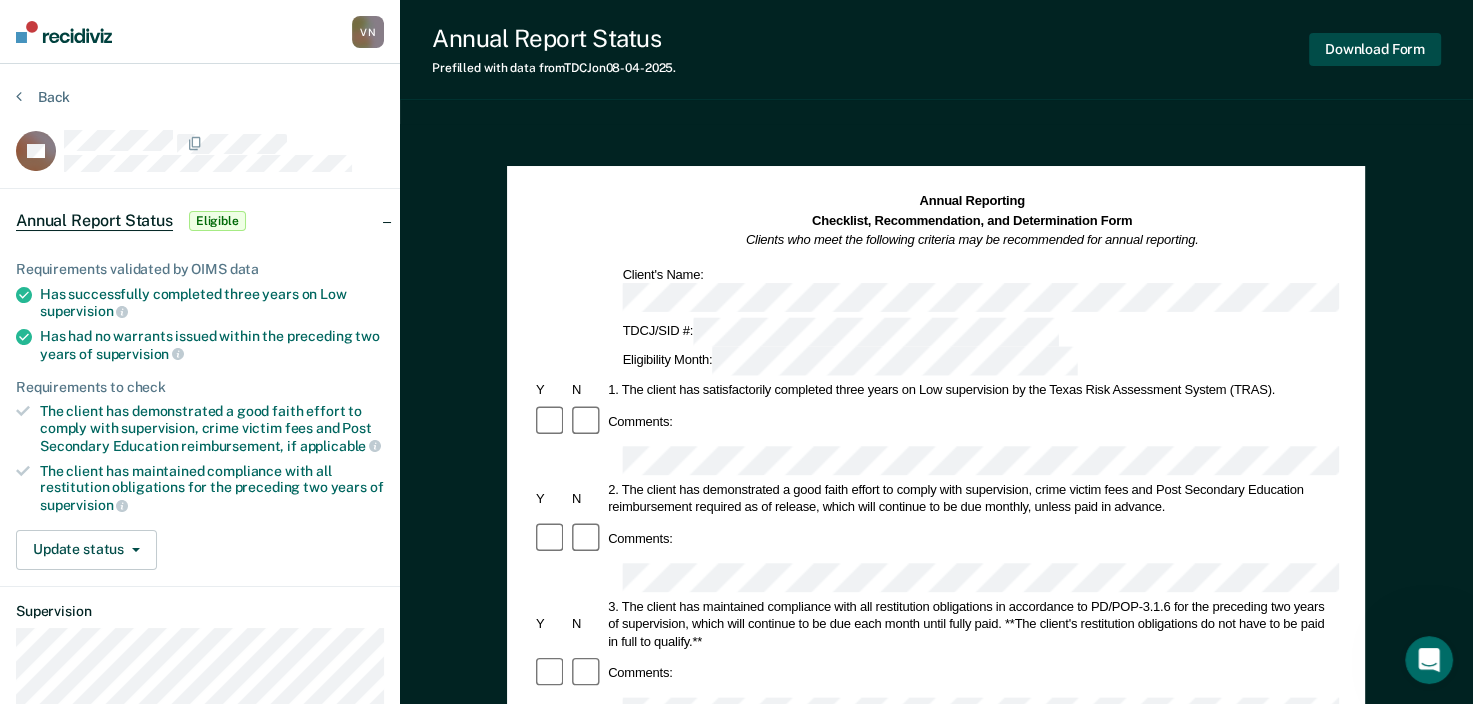 click on "Download Form" at bounding box center [1375, 49] 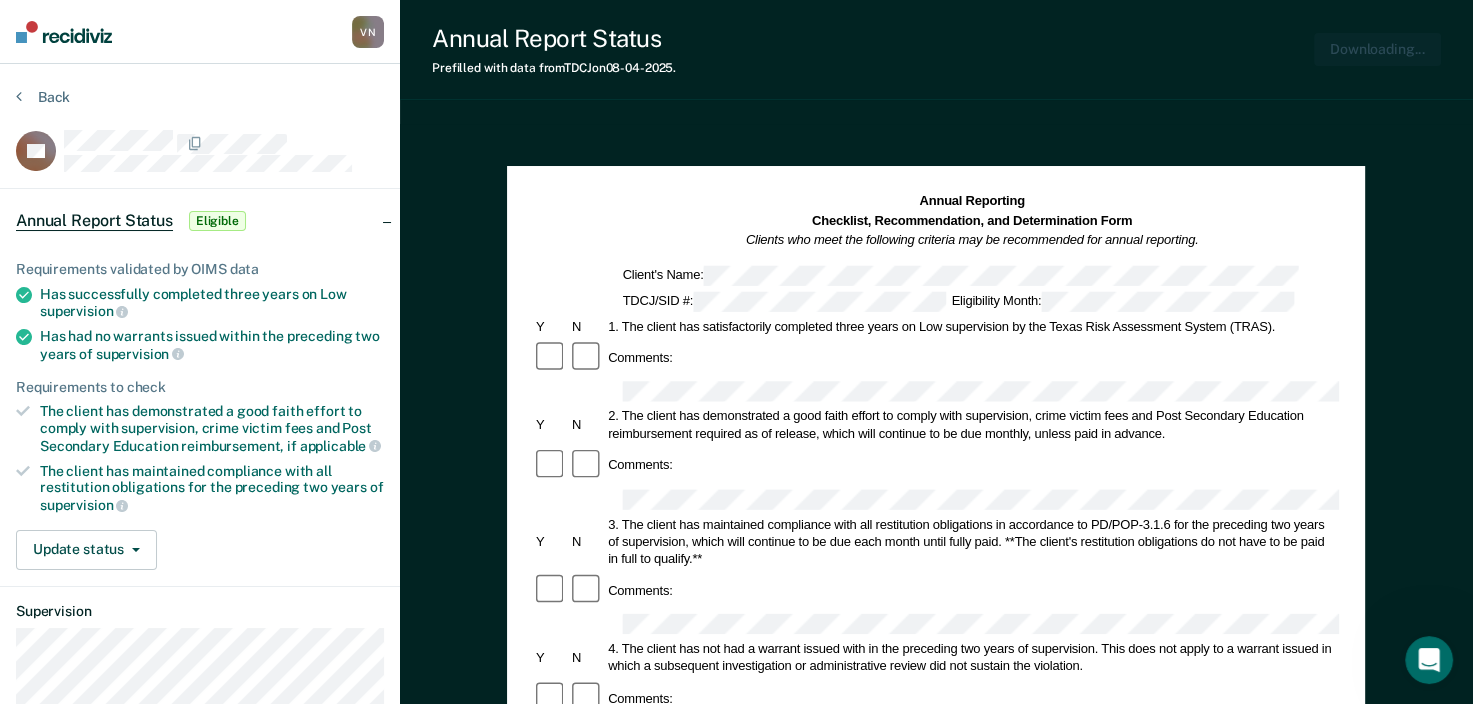 scroll, scrollTop: 0, scrollLeft: 0, axis: both 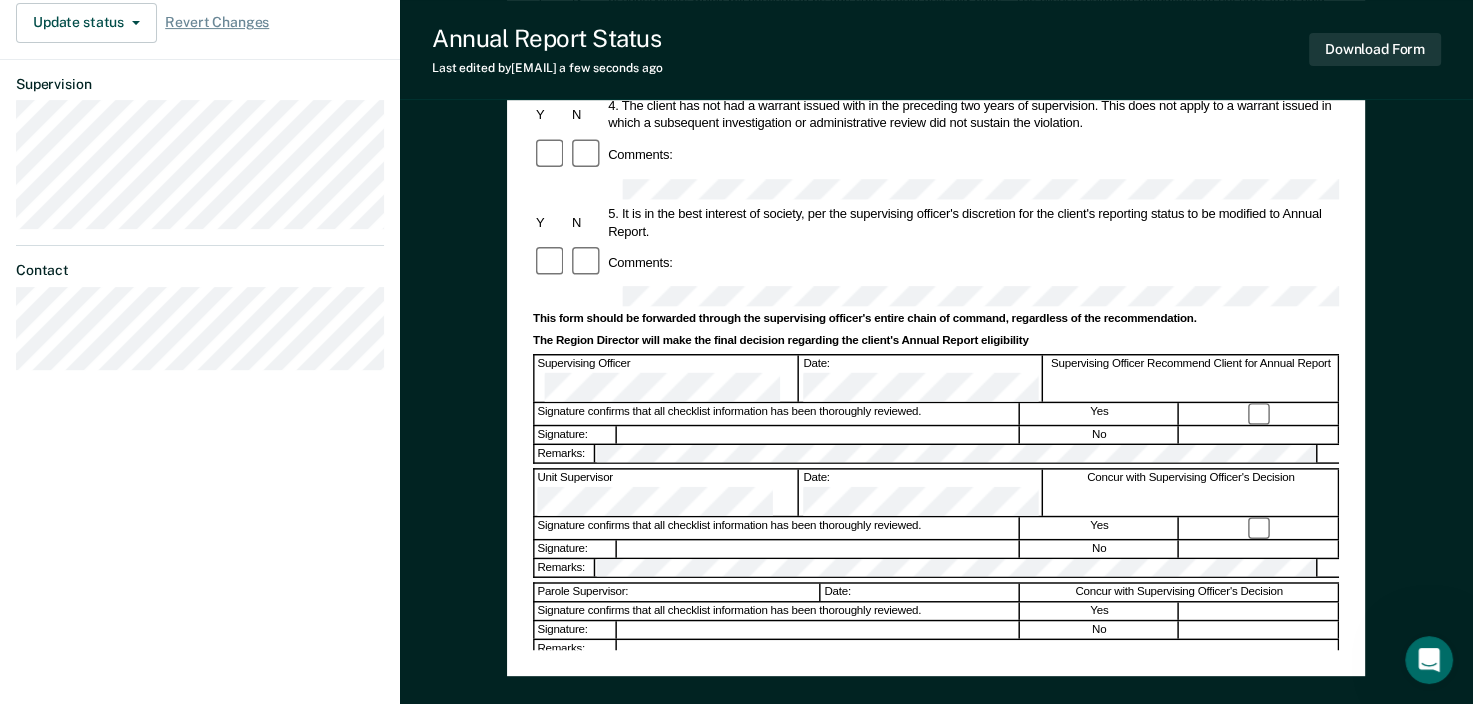 click on "Parole Supervisor:" at bounding box center (678, 592) 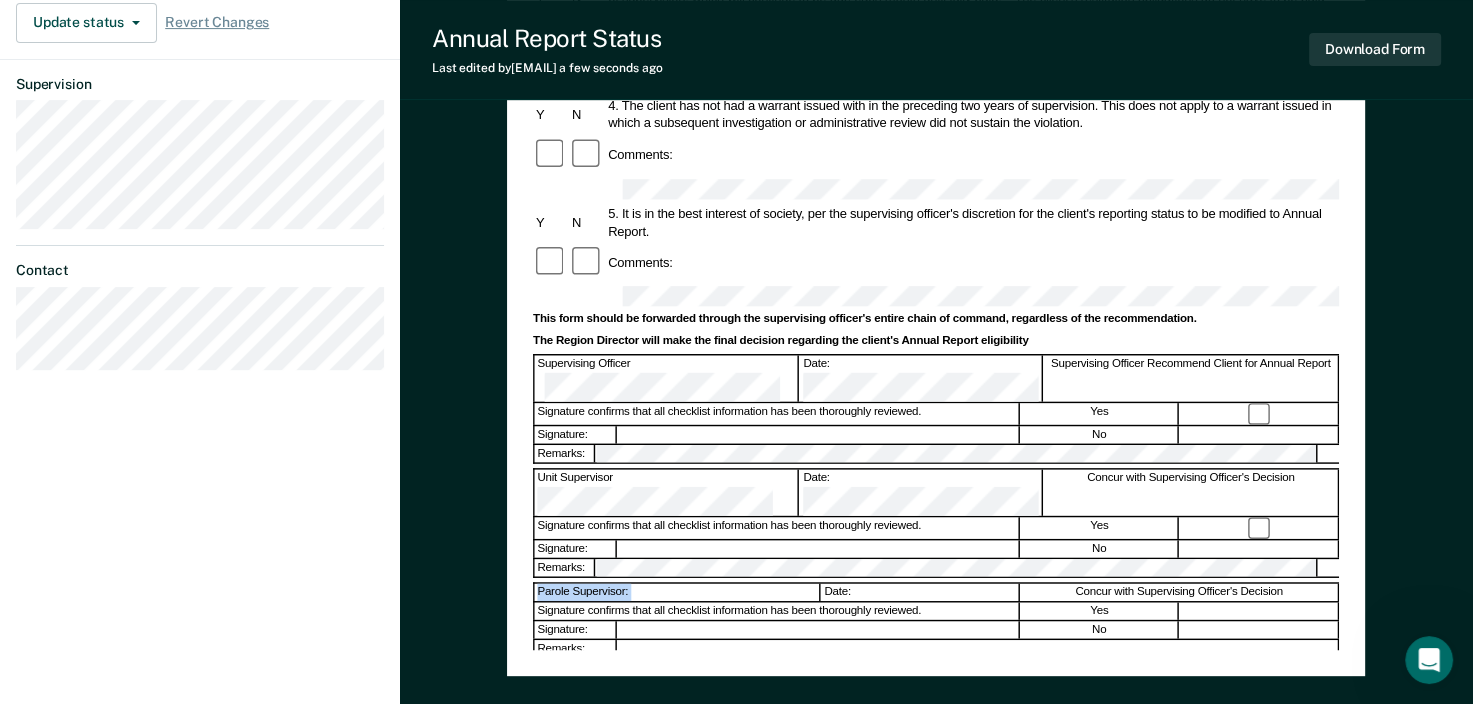 click on "Parole Supervisor:" at bounding box center (678, 592) 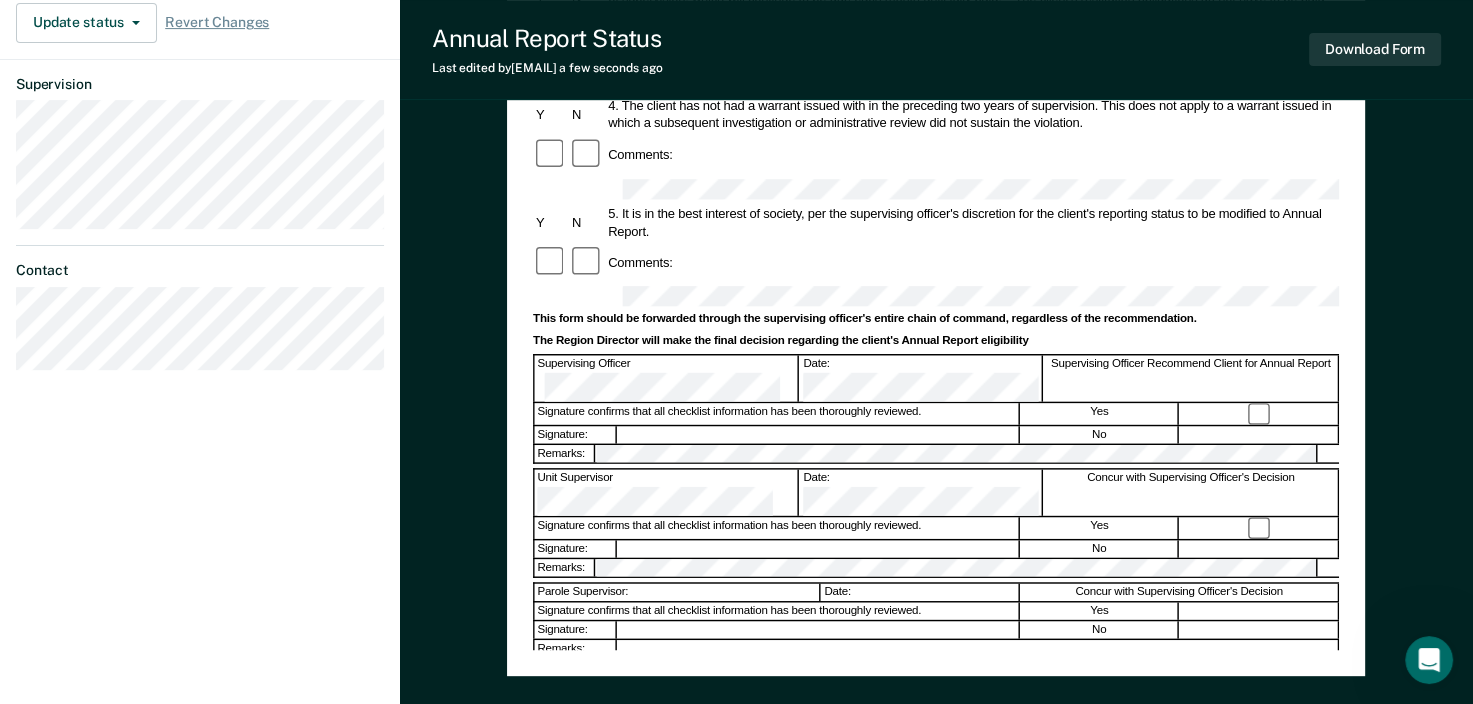 click on "Parole Supervisor:" at bounding box center [678, 592] 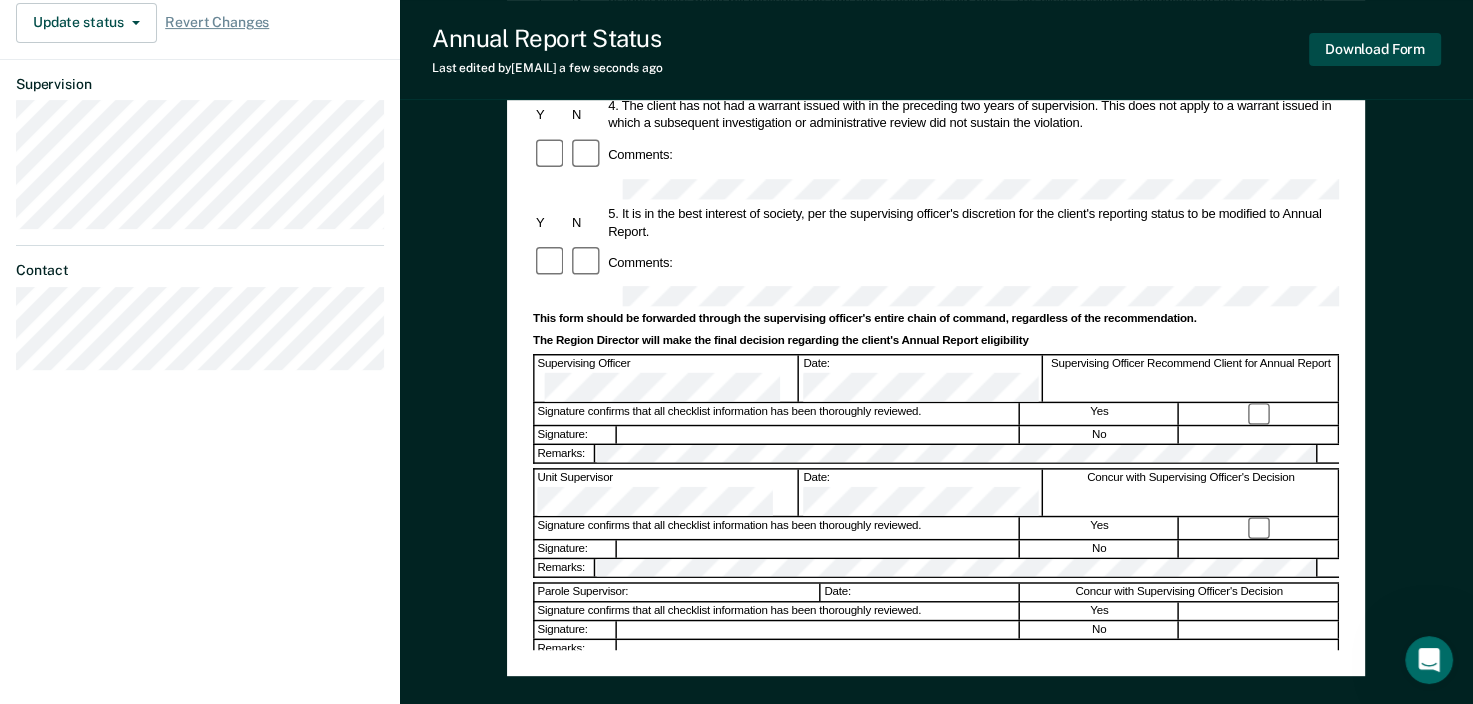 click on "Download Form" at bounding box center (1375, 49) 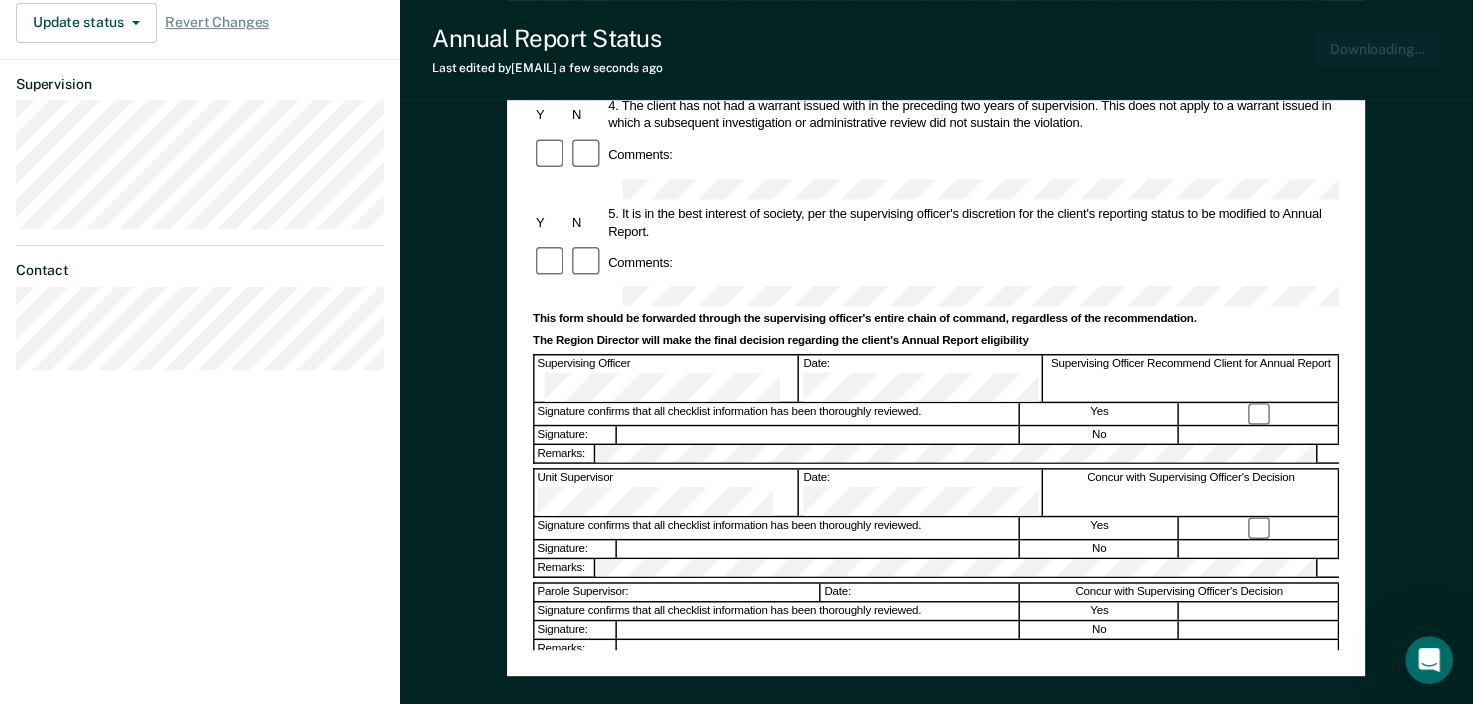 scroll, scrollTop: 0, scrollLeft: 0, axis: both 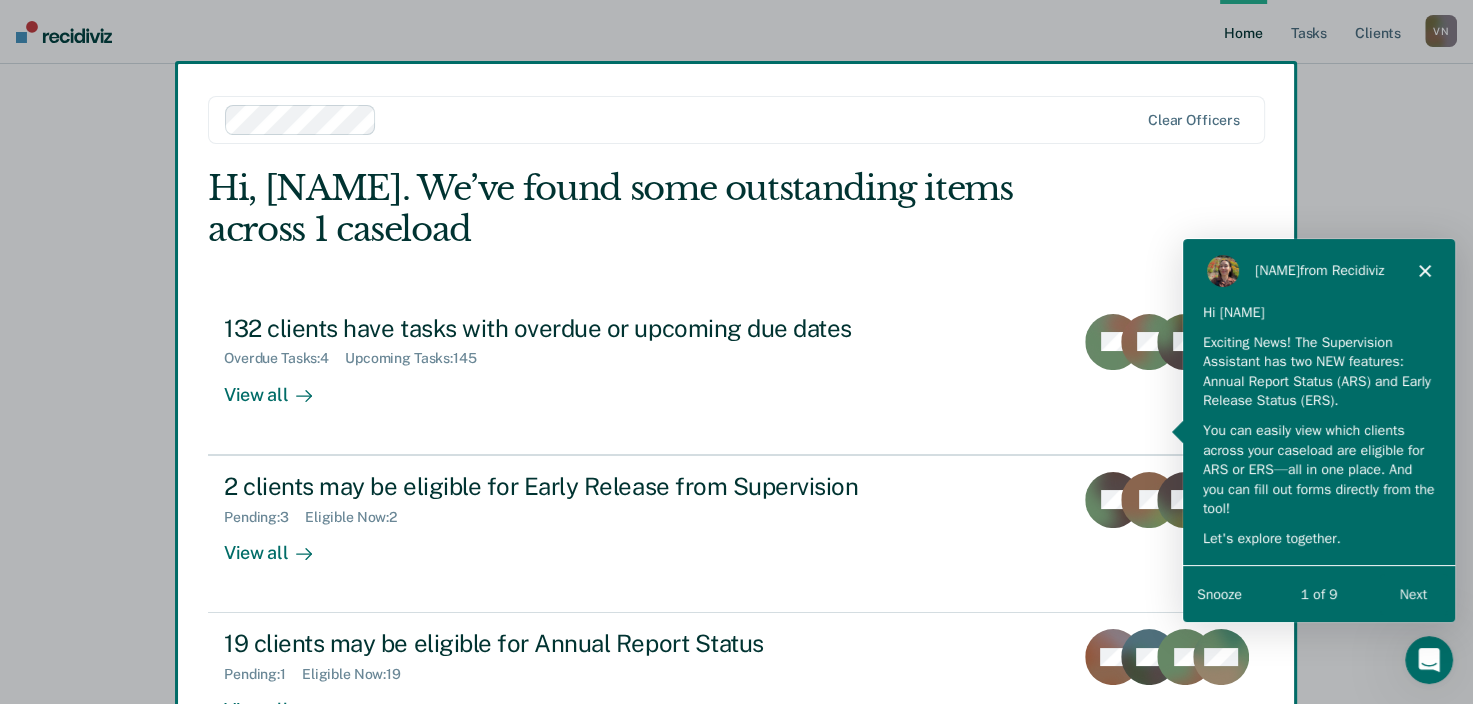 click on "Snooze" at bounding box center [1218, 592] 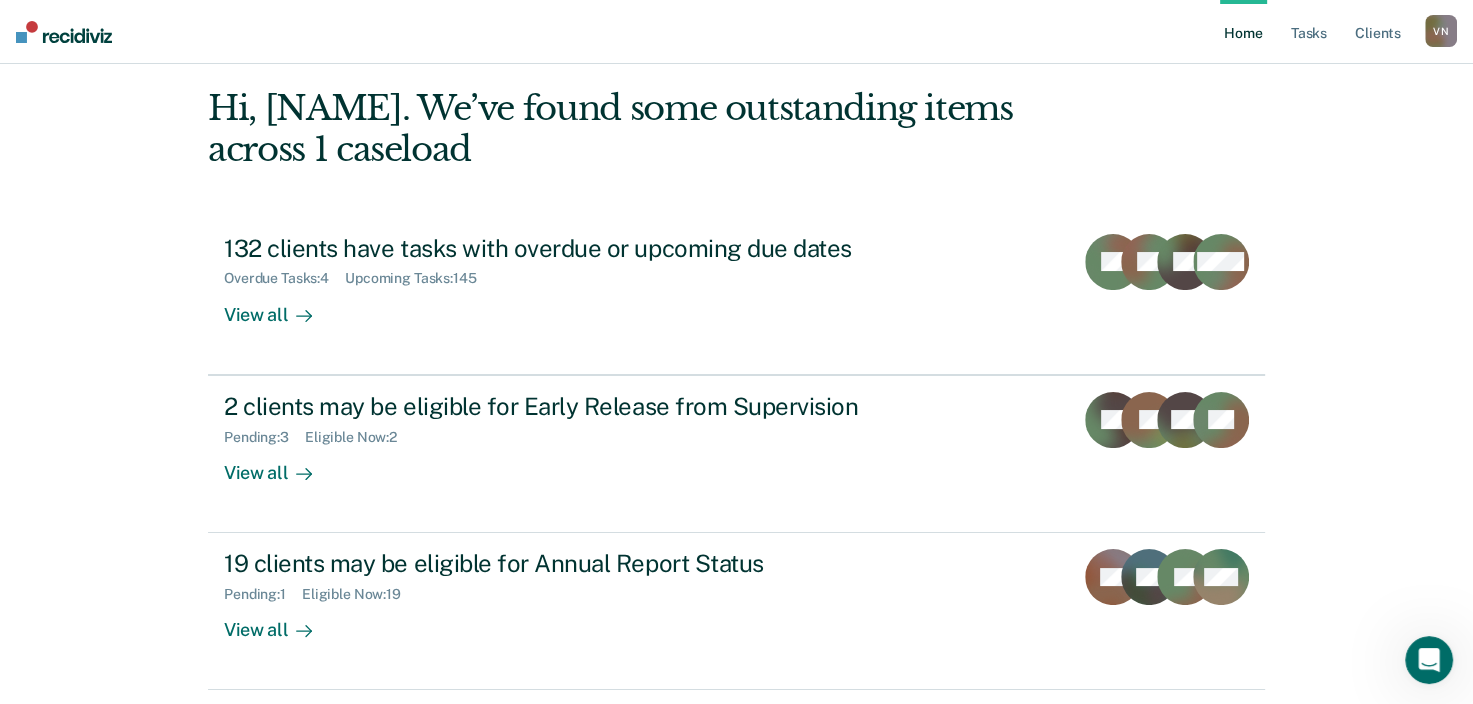 scroll, scrollTop: 145, scrollLeft: 0, axis: vertical 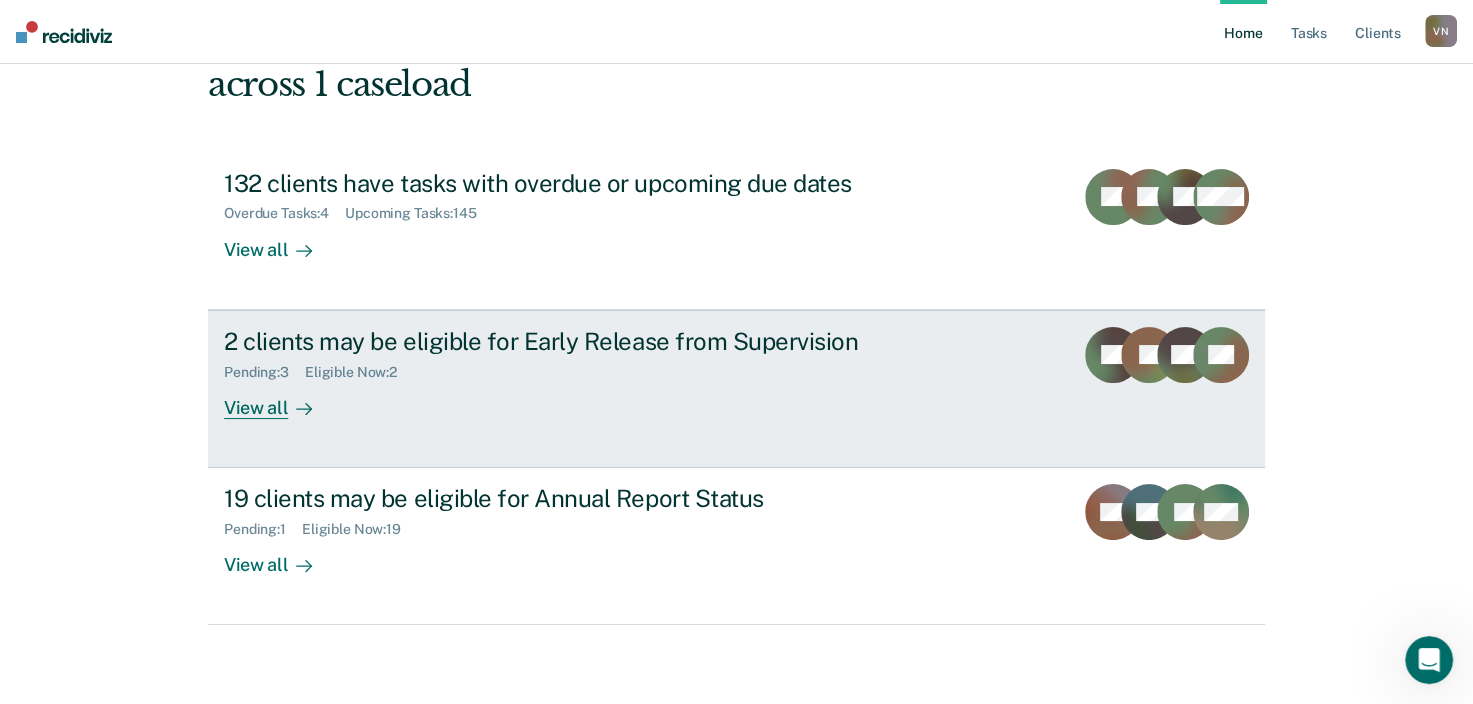 click on "View all" at bounding box center (280, 399) 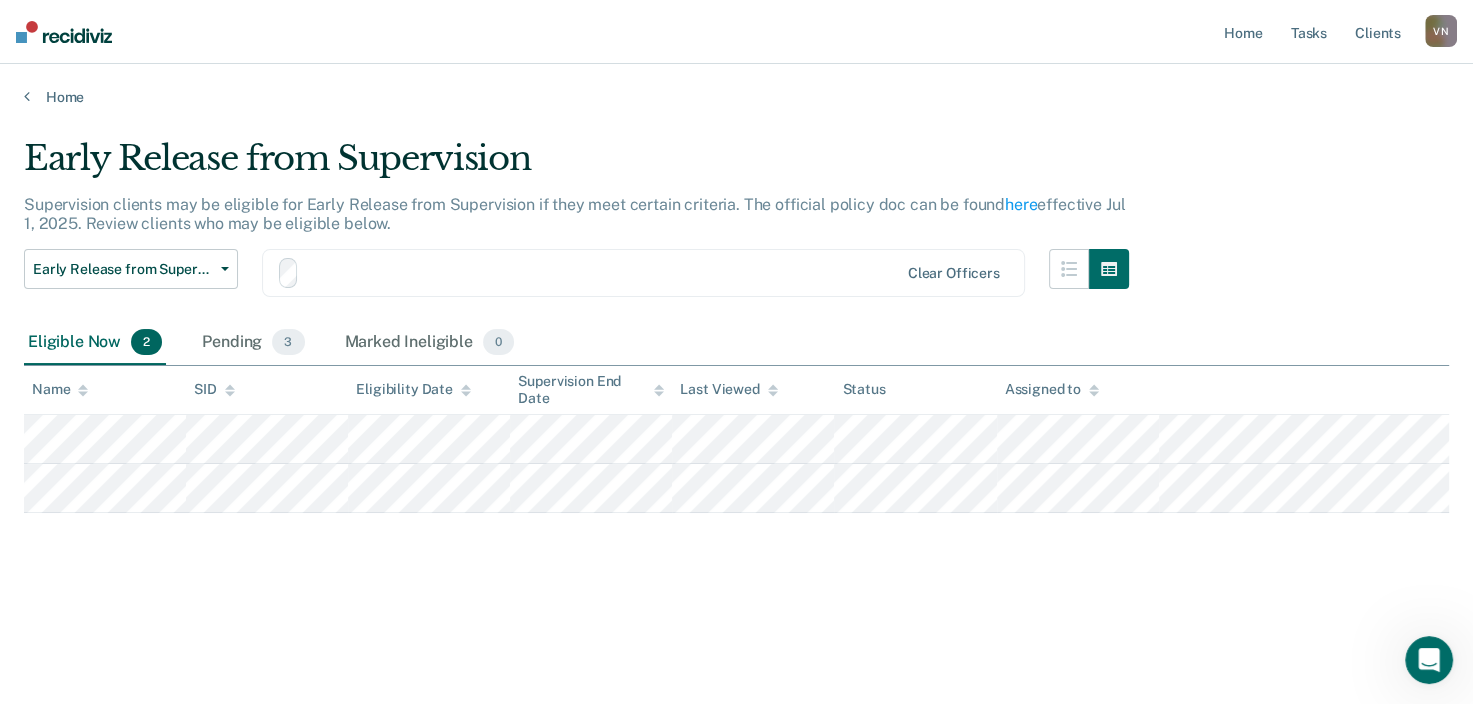 scroll, scrollTop: 0, scrollLeft: 0, axis: both 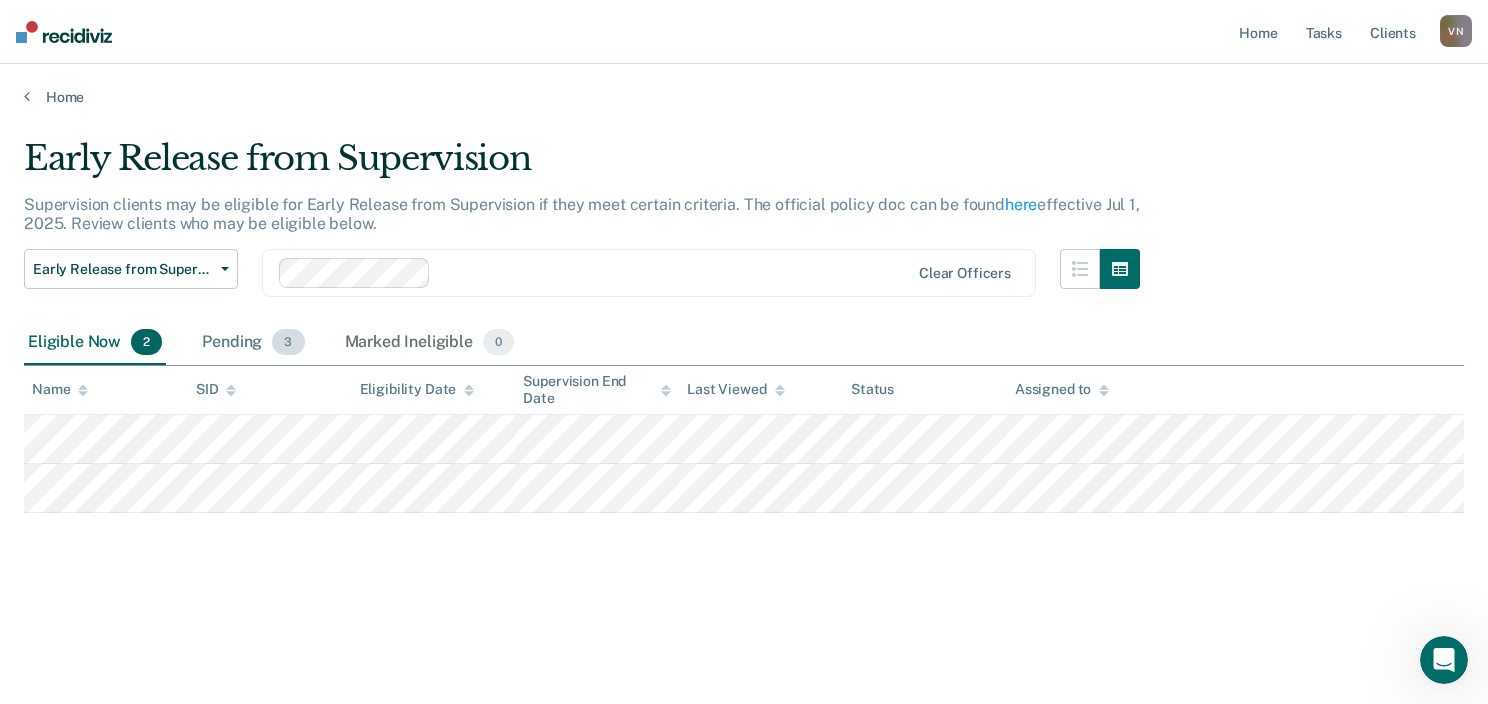 click on "Pending 3" at bounding box center [253, 343] 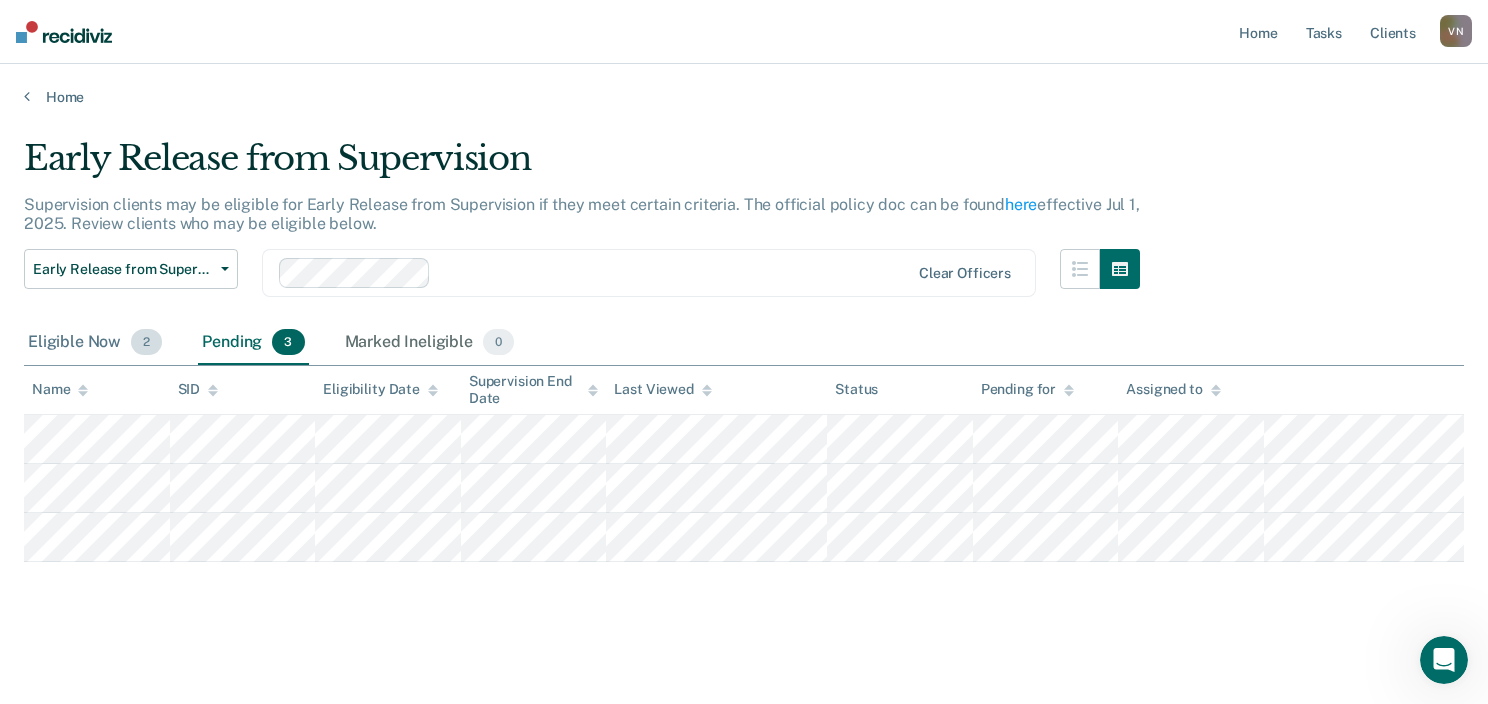 click on "Eligible Now 2" at bounding box center (95, 343) 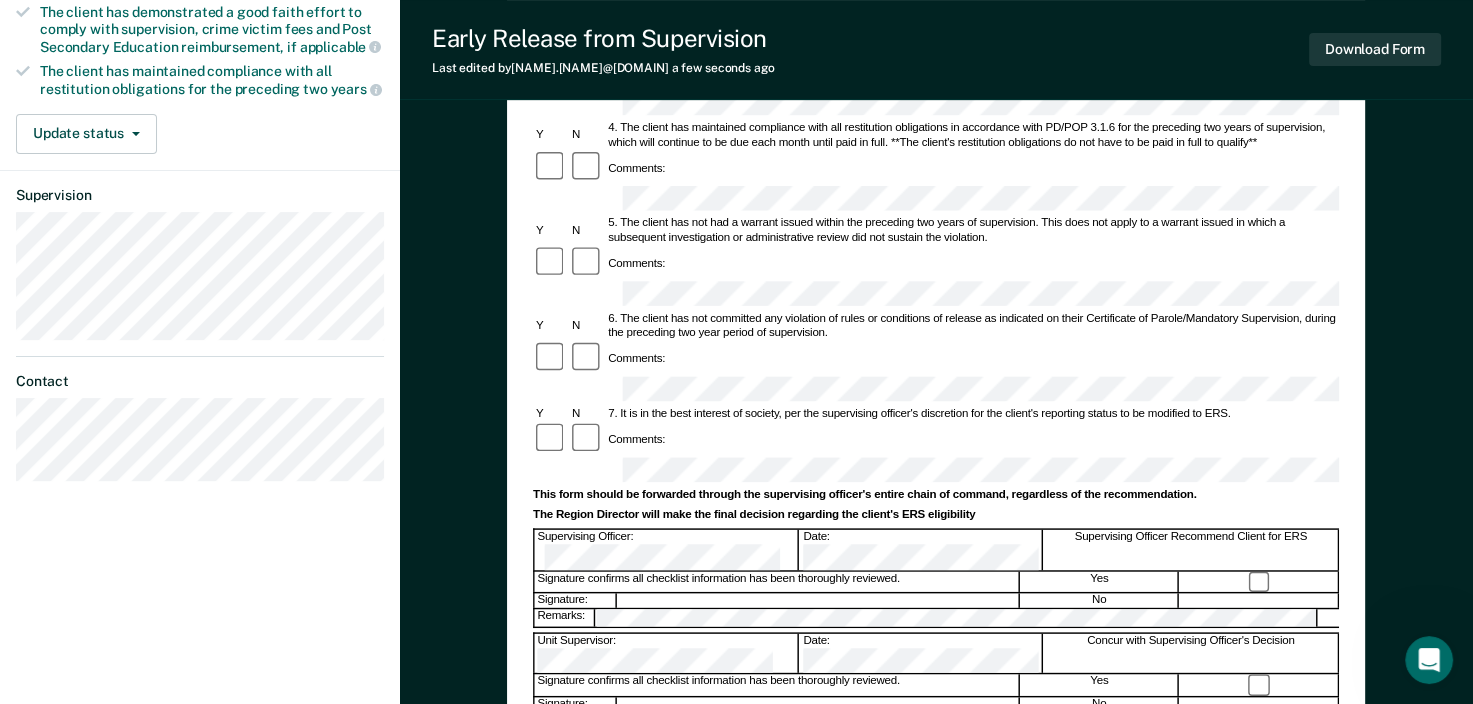 scroll, scrollTop: 515, scrollLeft: 0, axis: vertical 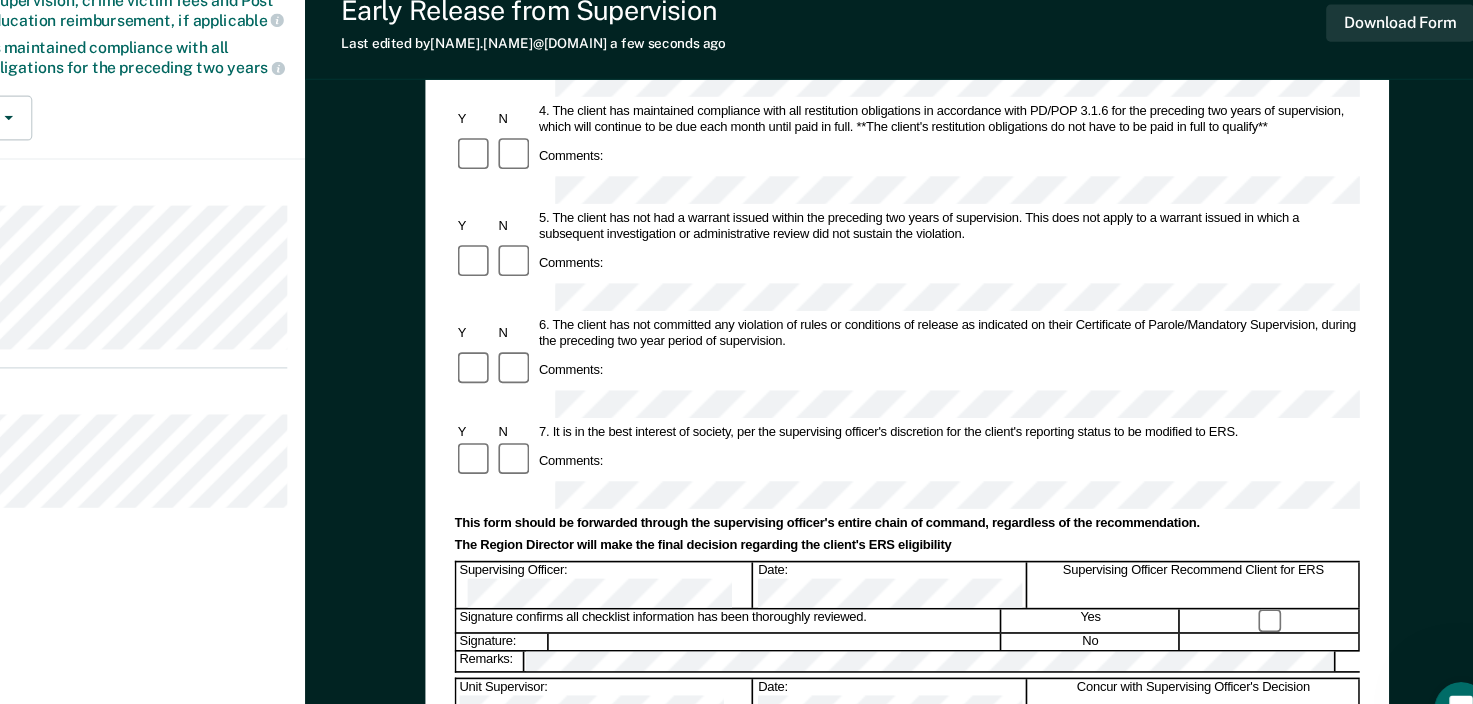click on "Signature confirms all checklist information has been thoroughly reviewed." at bounding box center [777, 761] 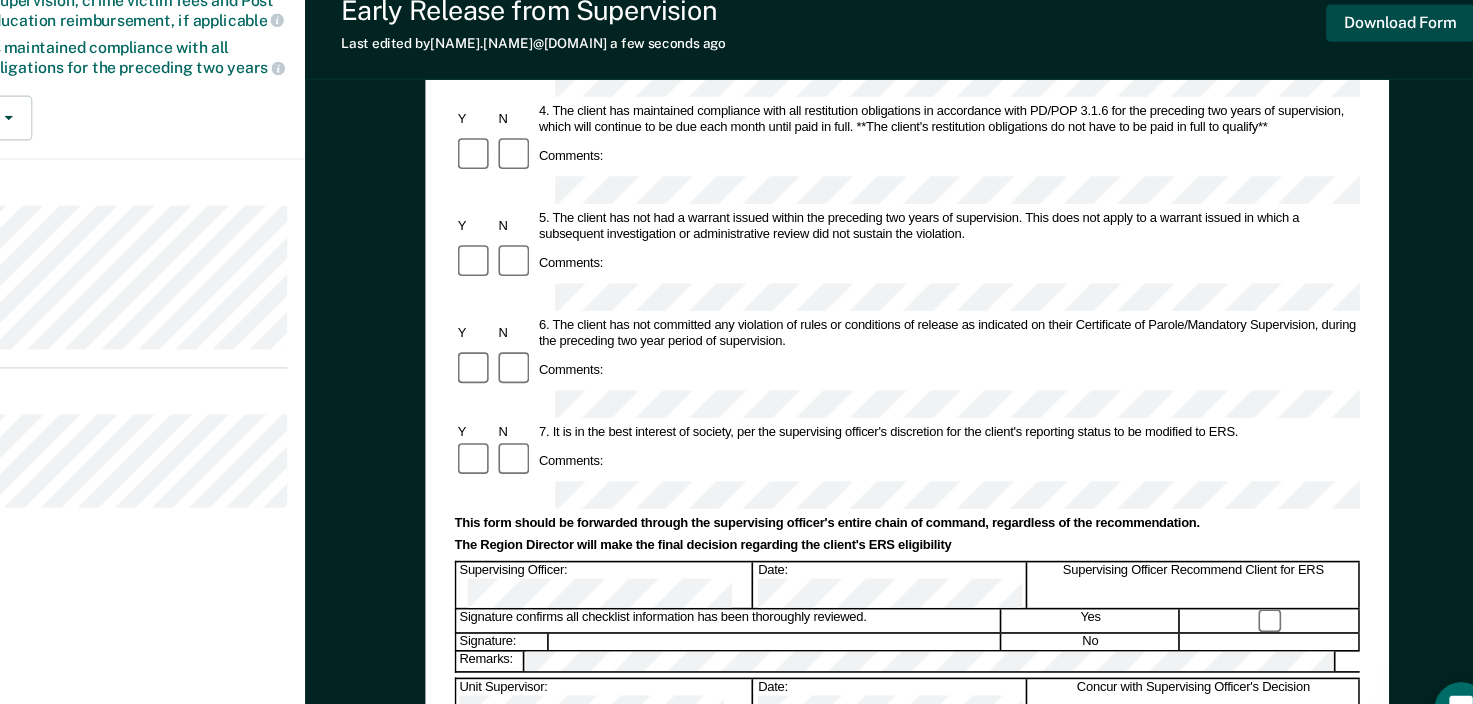 click on "Download Form" at bounding box center (1375, 49) 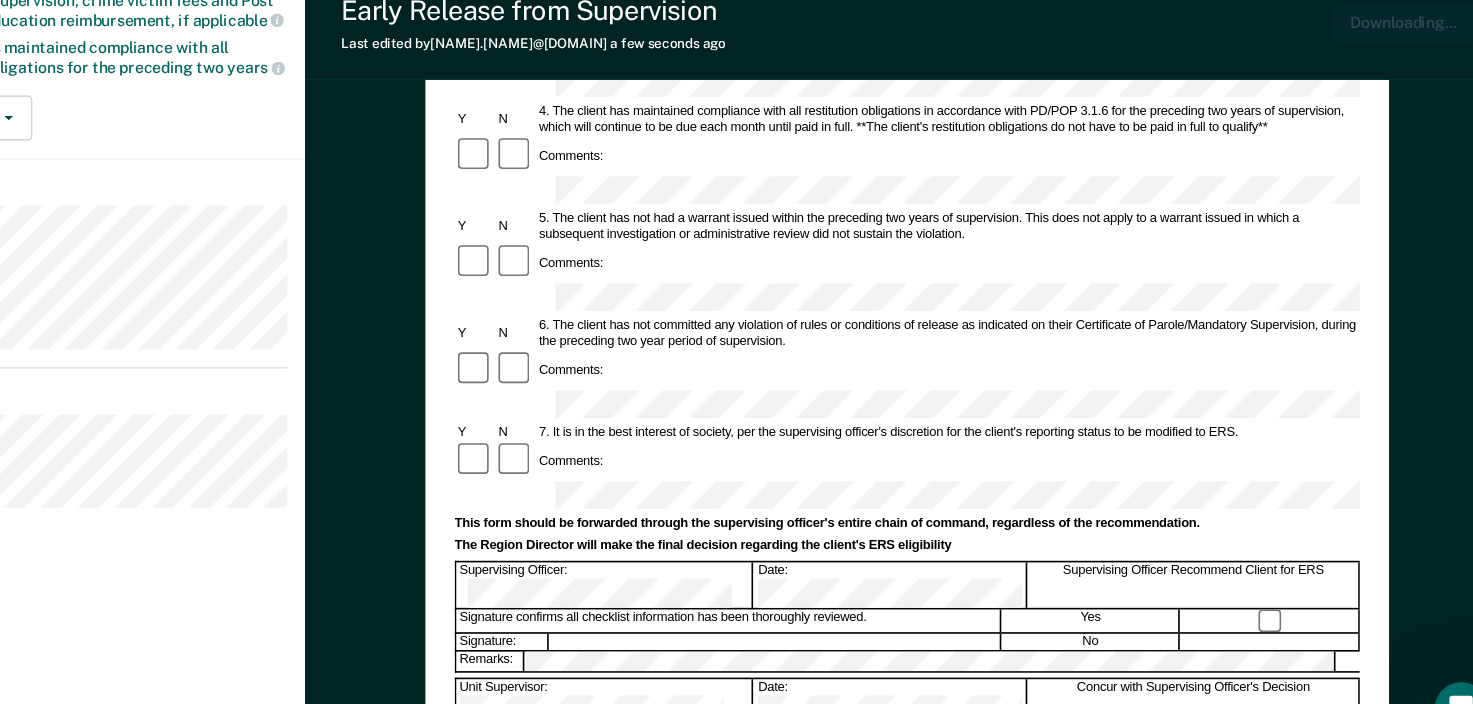 scroll, scrollTop: 0, scrollLeft: 0, axis: both 